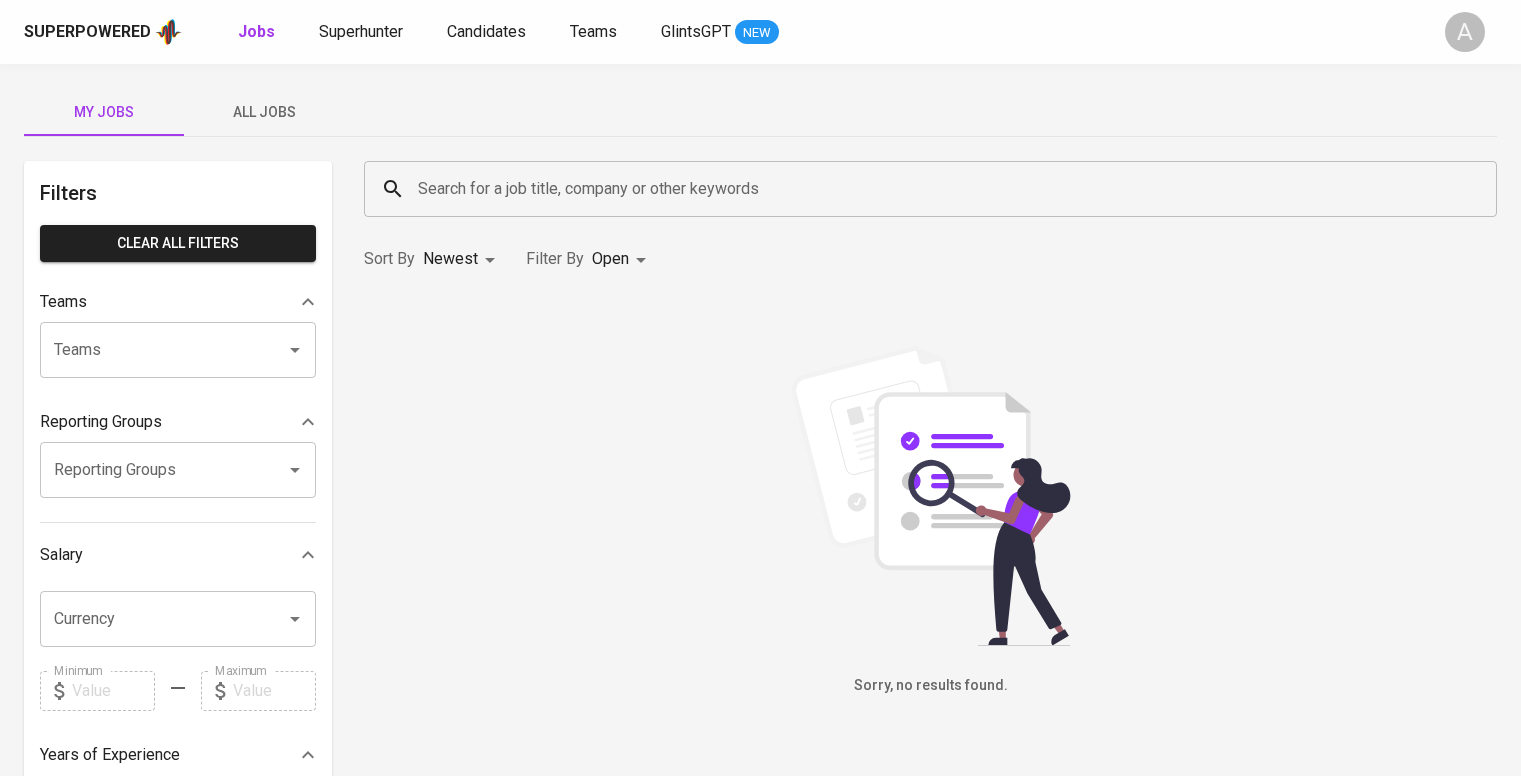 scroll, scrollTop: 0, scrollLeft: 0, axis: both 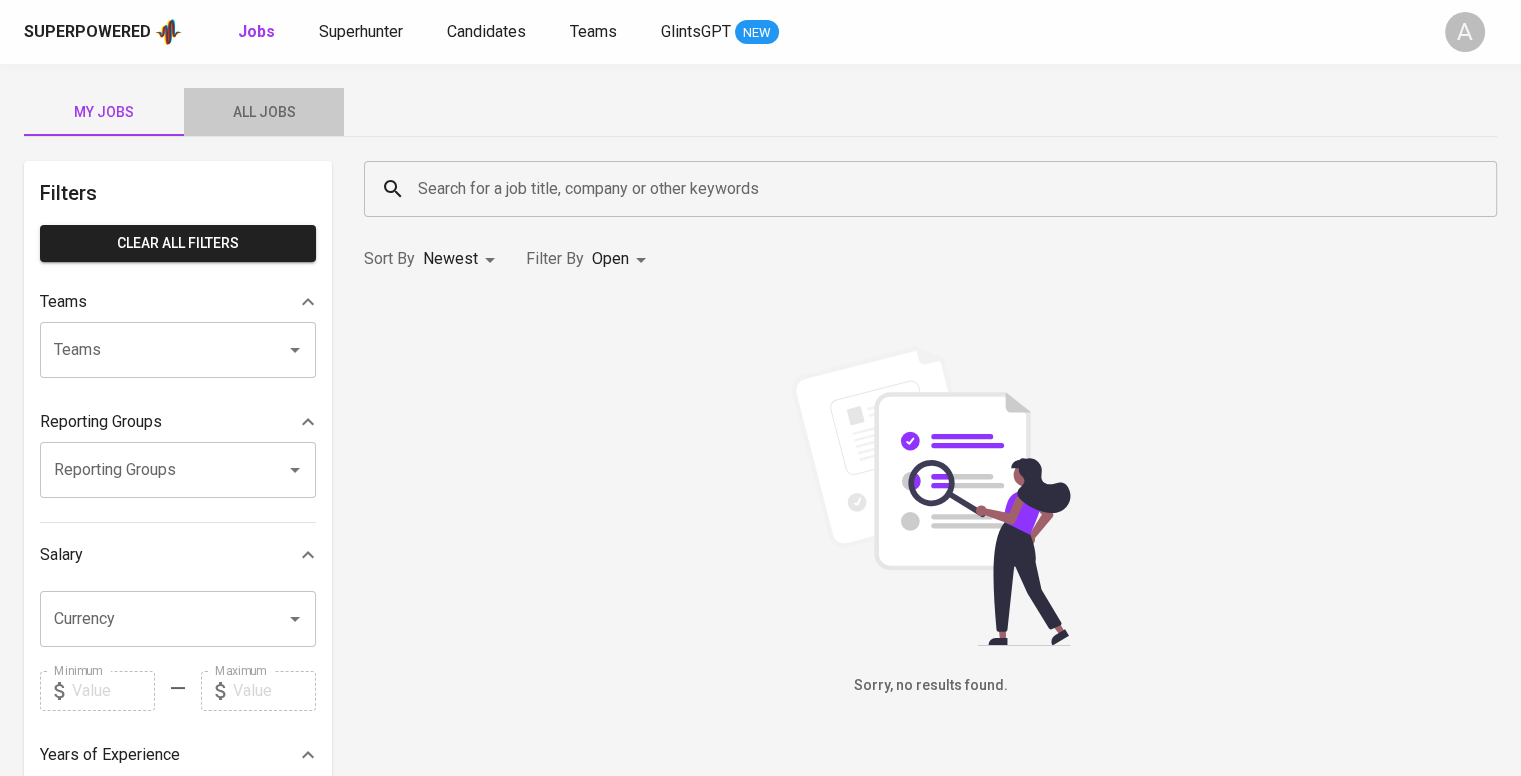 click on "All Jobs" at bounding box center (264, 112) 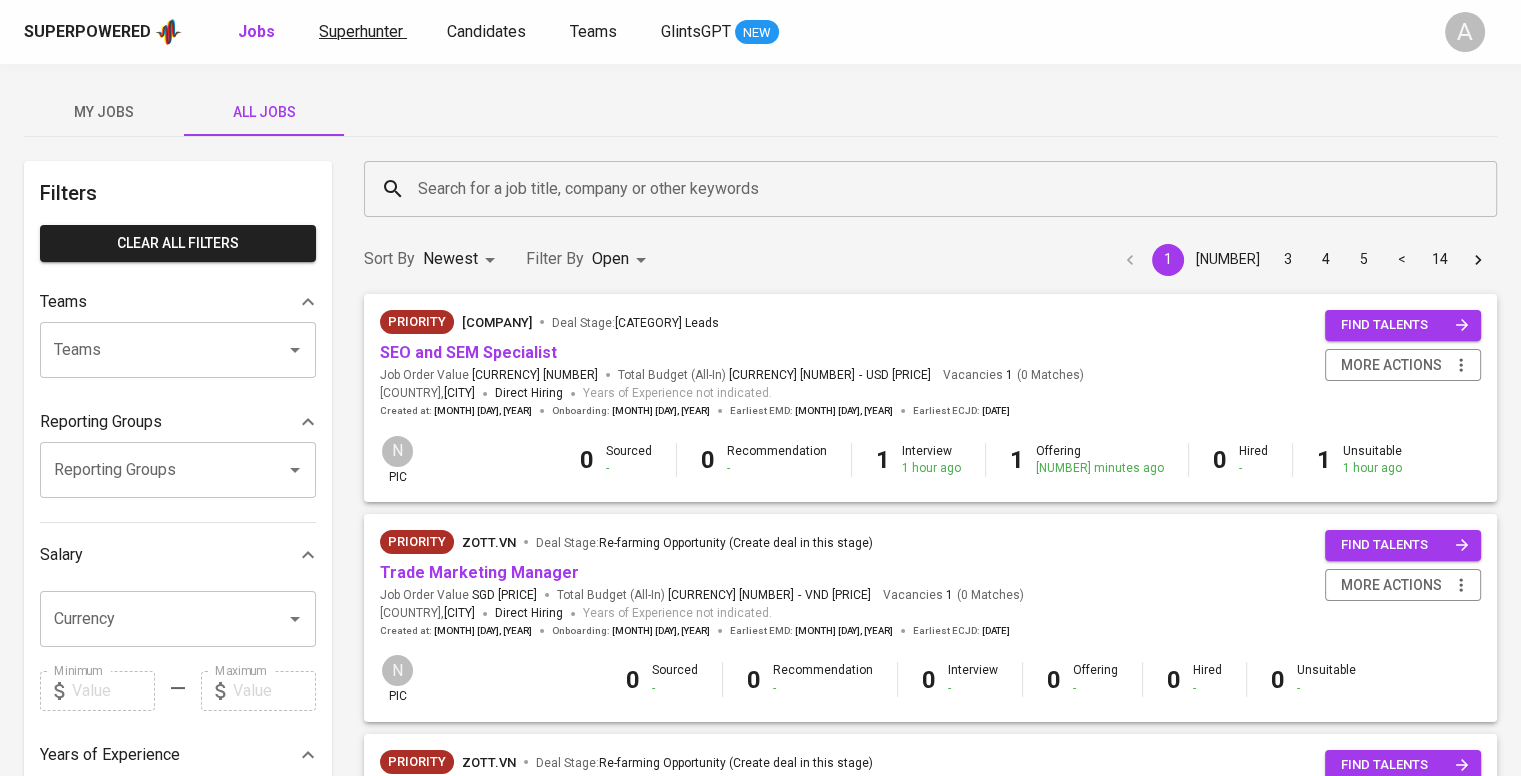 click on "Superhunter" at bounding box center [361, 31] 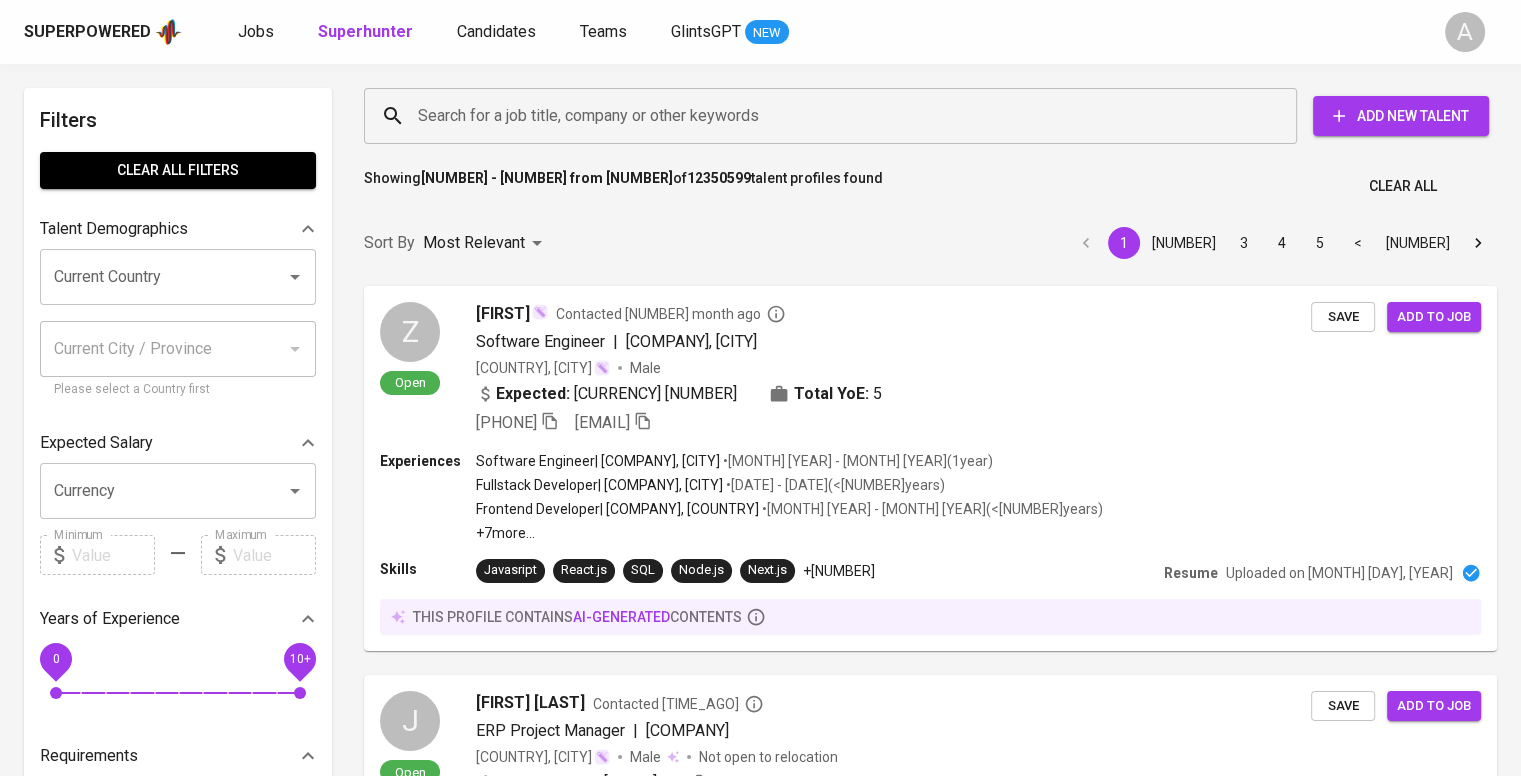 click on "Search for a job title, company or other keywords Search for a job title, company or other keywords Add New Talent" at bounding box center (926, 116) 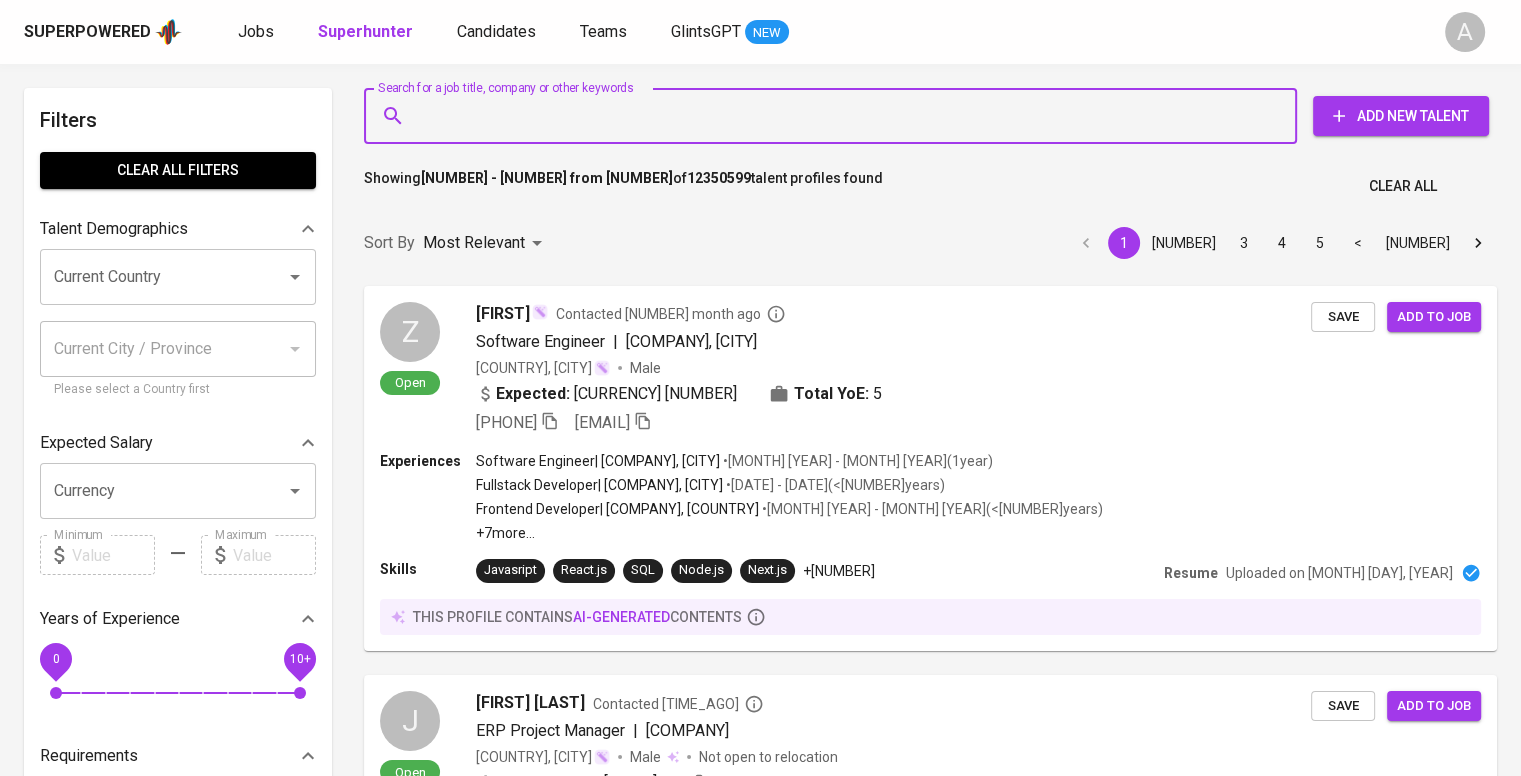 click on "Search for a job title, company or other keywords" at bounding box center [835, 116] 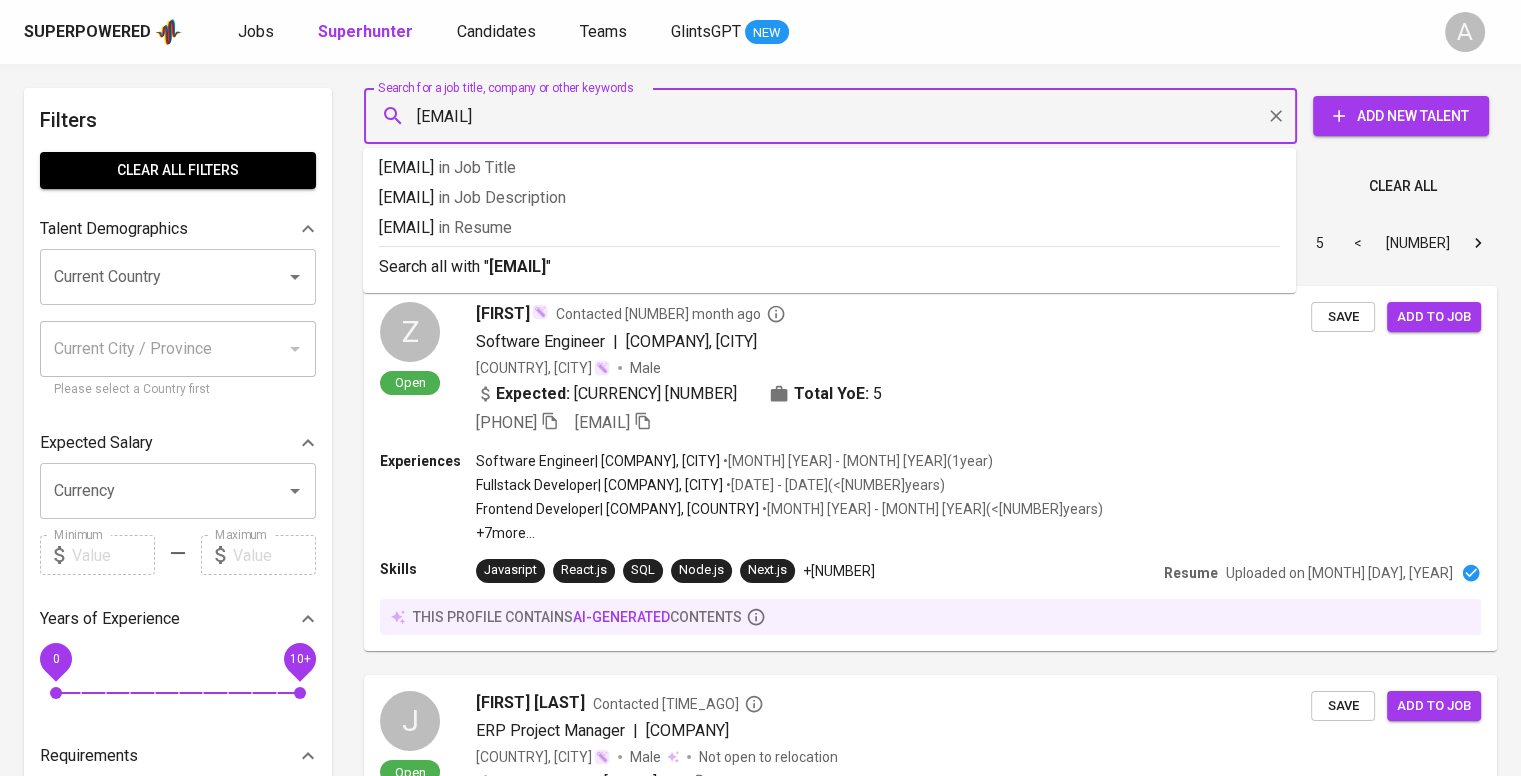 type 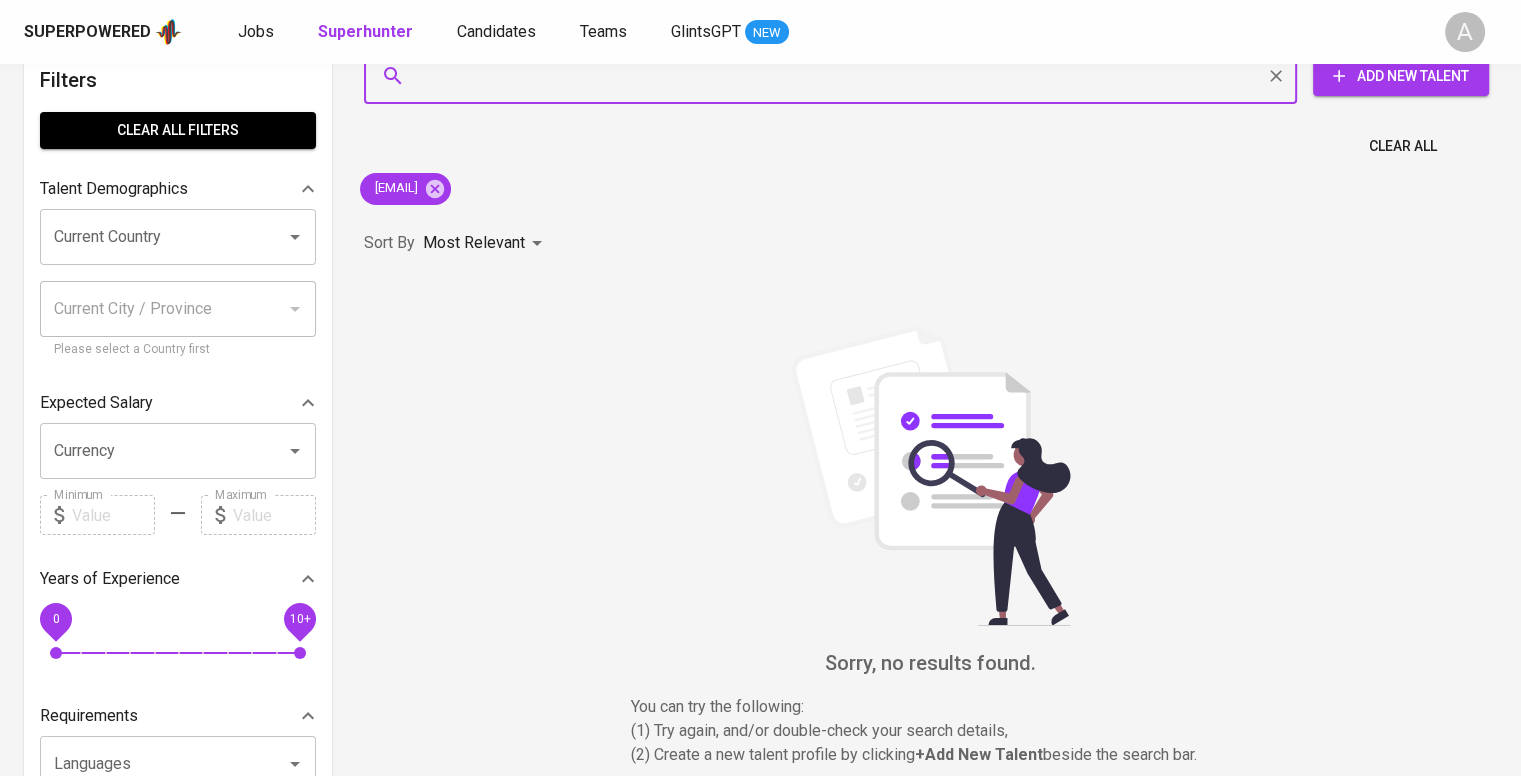 scroll, scrollTop: 0, scrollLeft: 0, axis: both 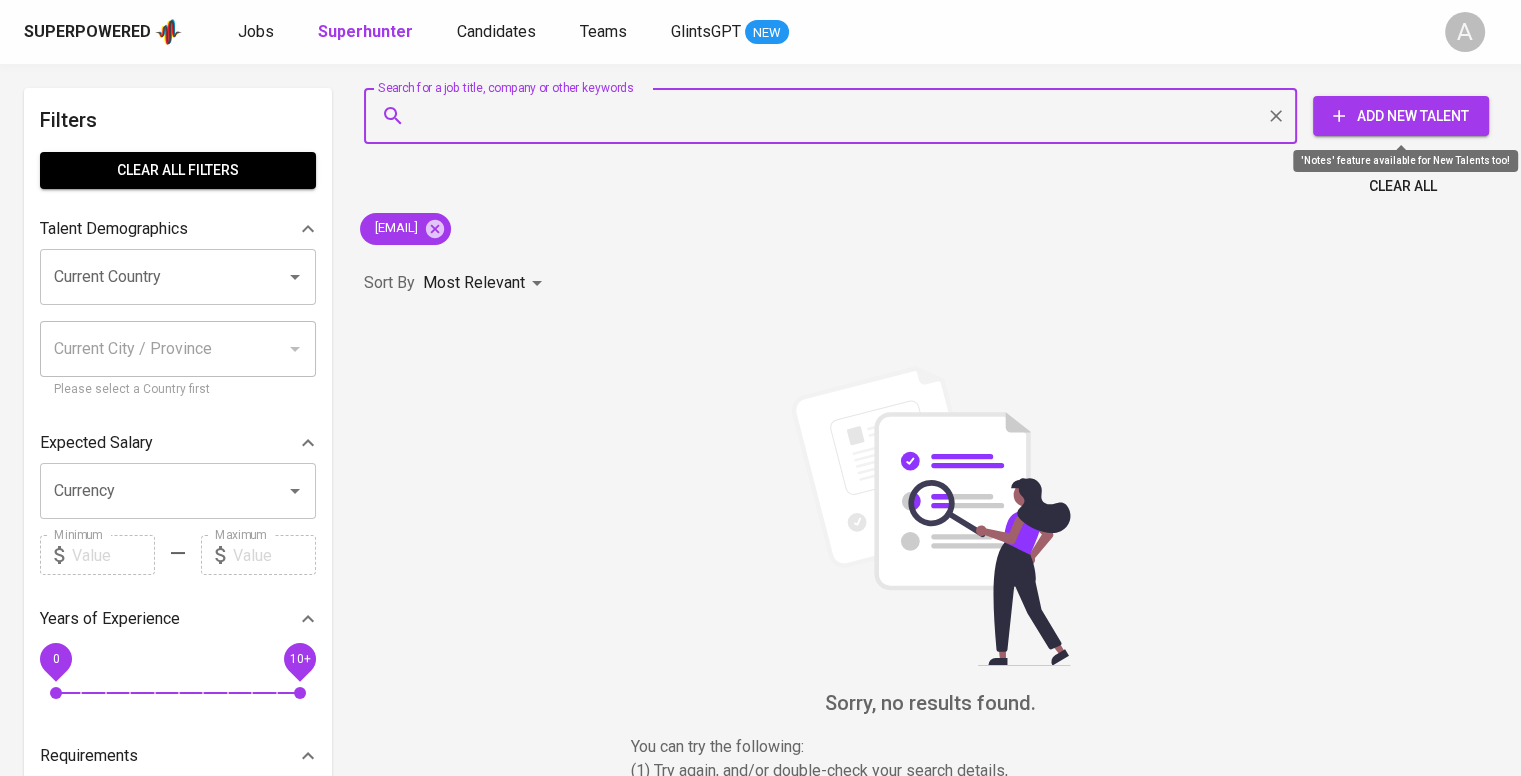 click on "Add New Talent" at bounding box center (1401, 116) 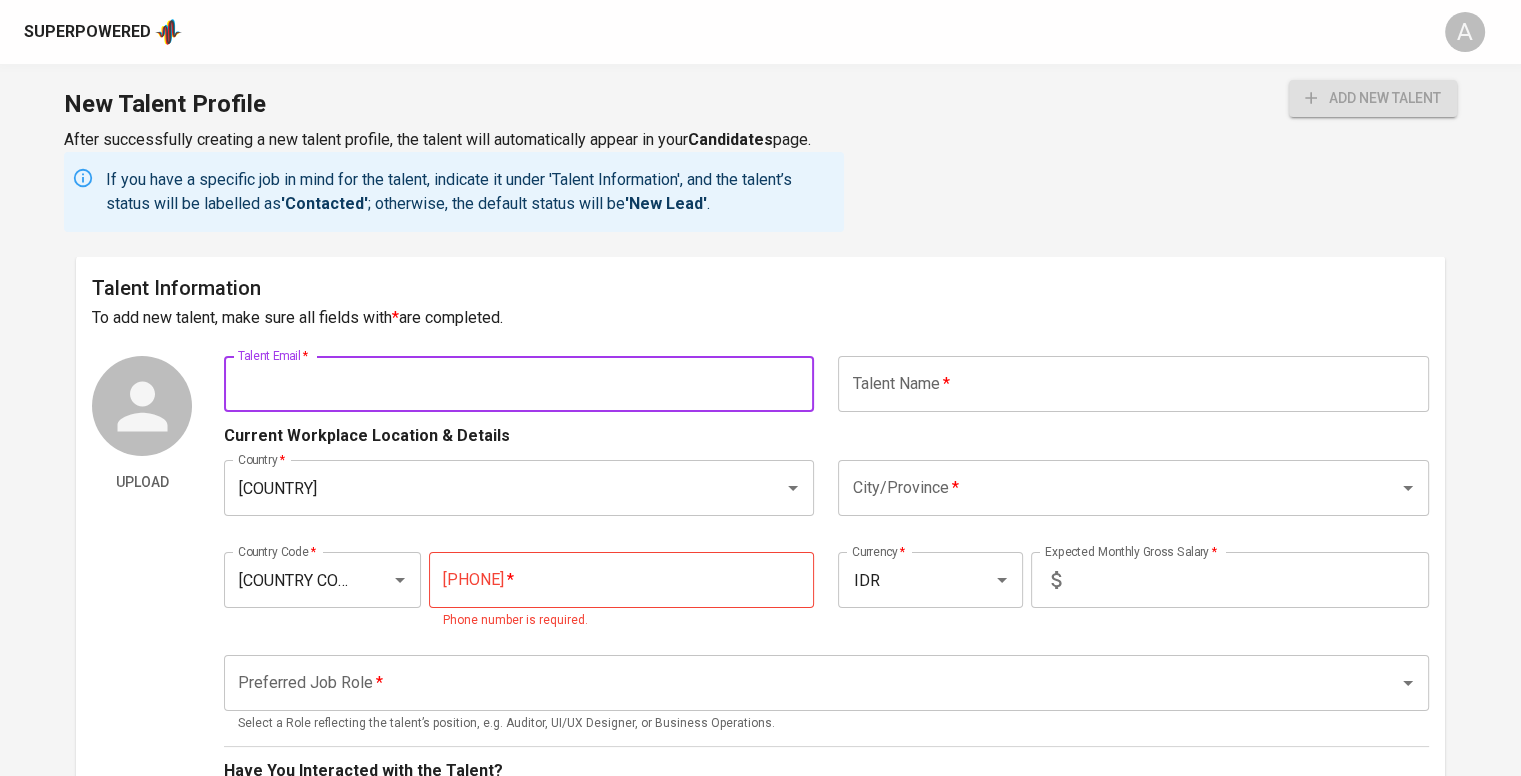 click at bounding box center [519, 384] 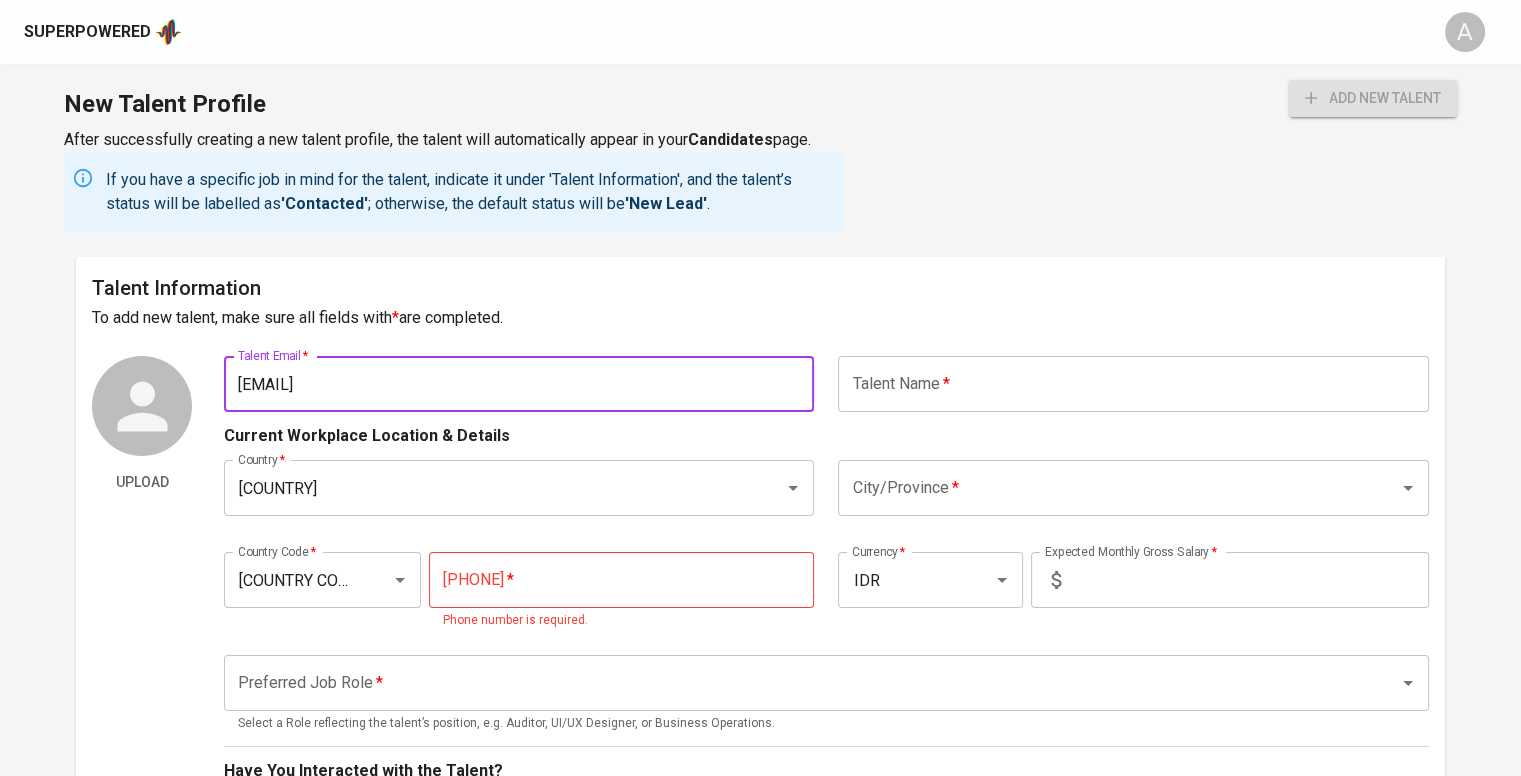 type on "[EMAIL]" 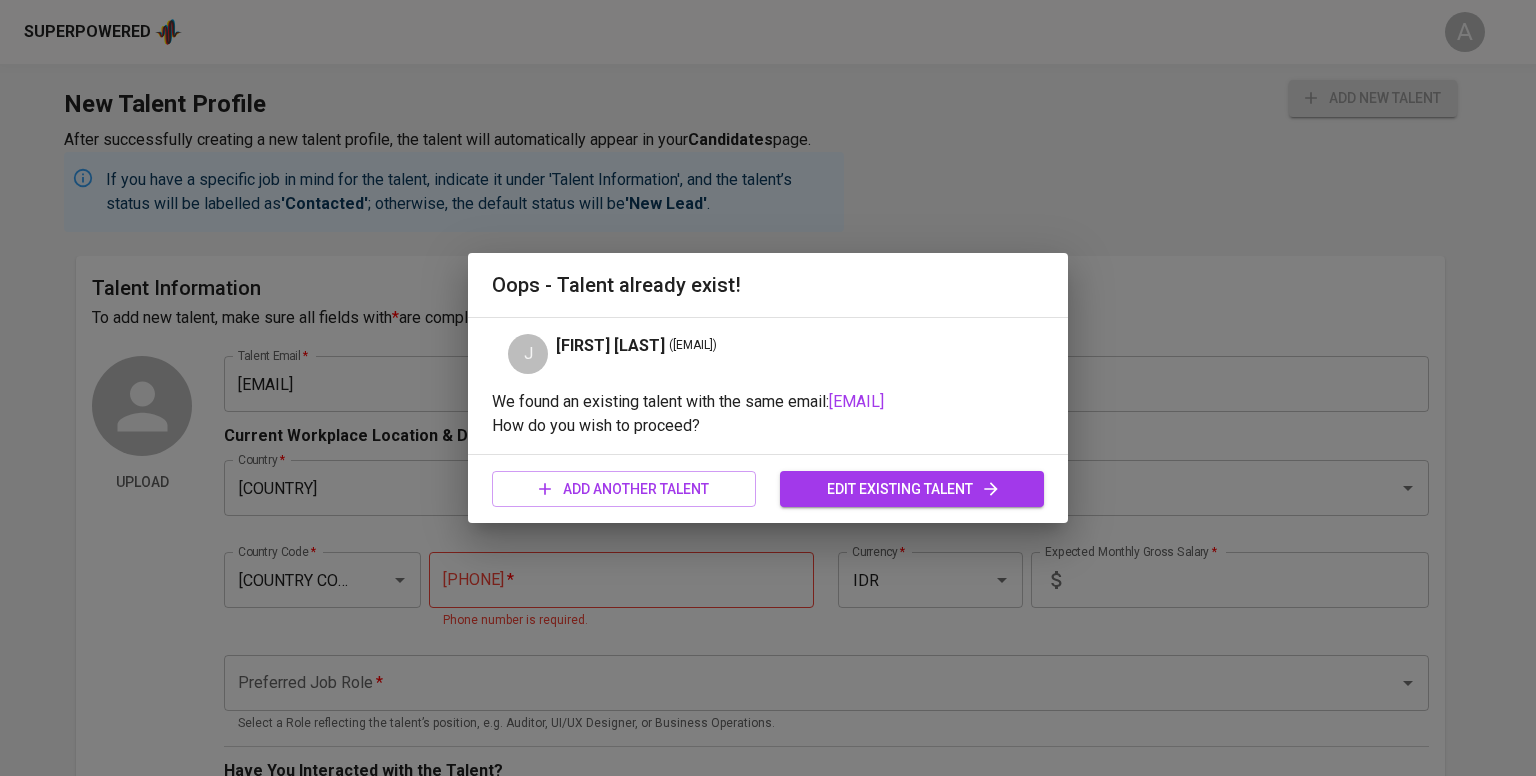 click on "We found an existing talent with the same email:  [EMAIL]" at bounding box center (768, 402) 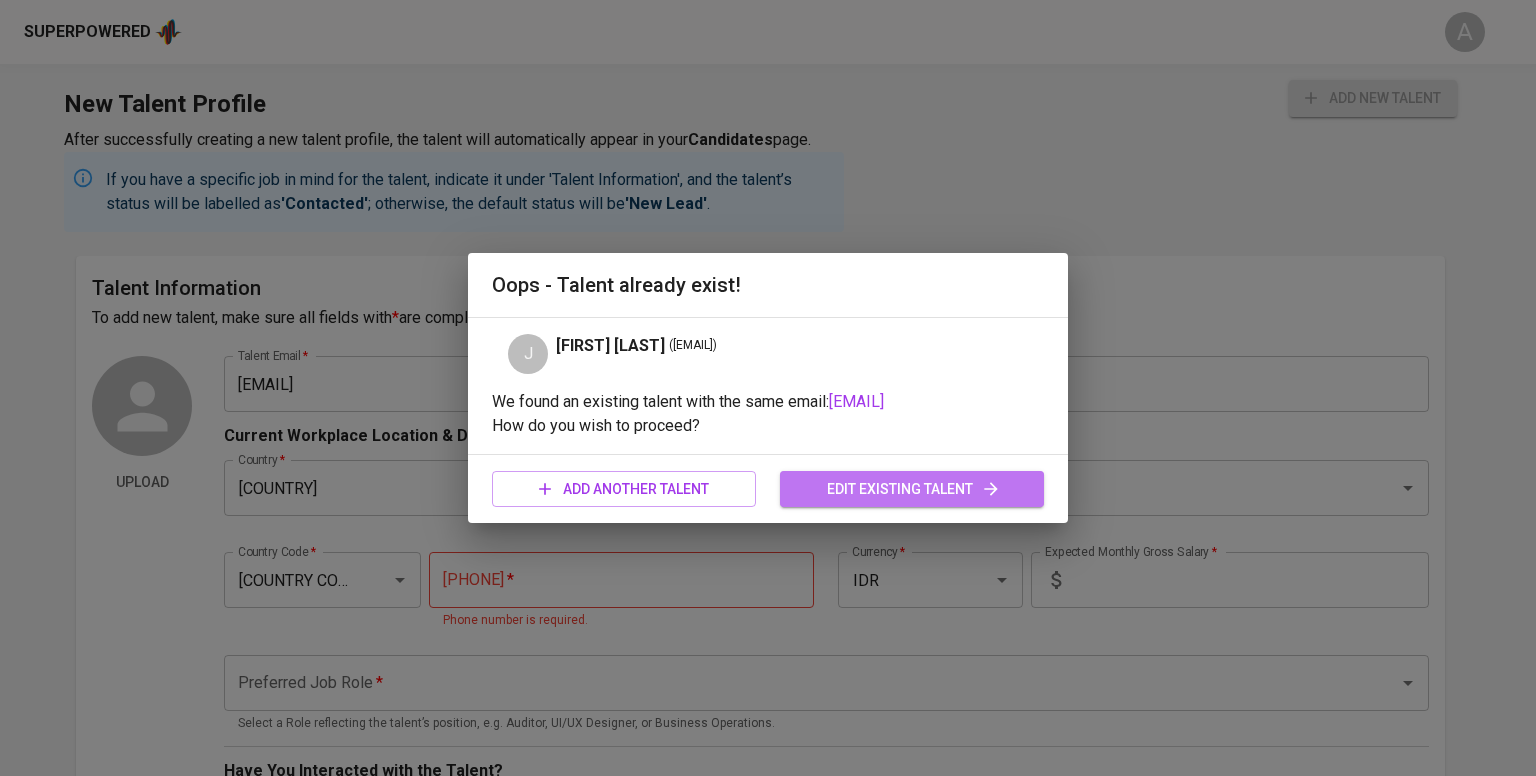 click on "edit existing talent" at bounding box center [912, 489] 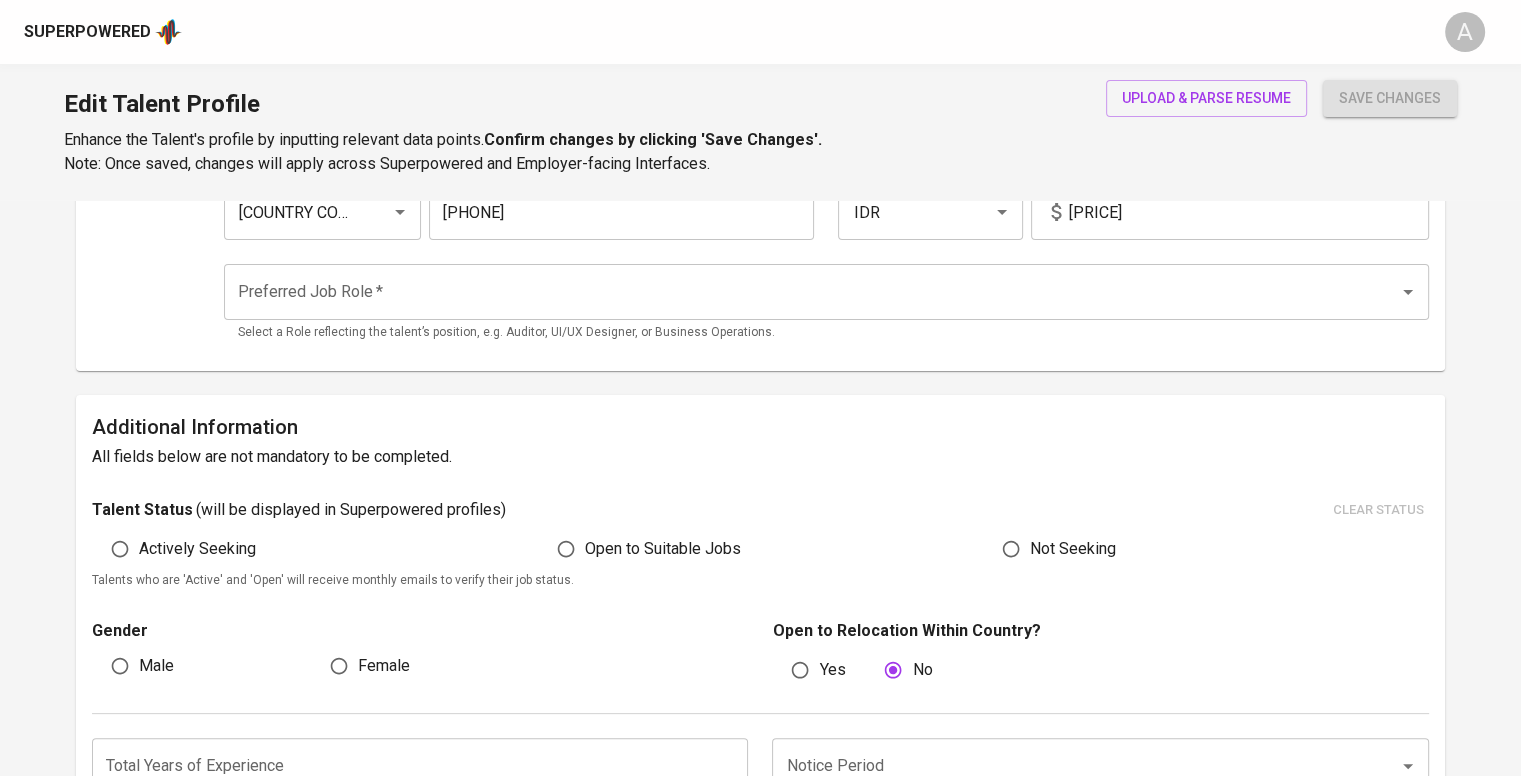 scroll, scrollTop: 0, scrollLeft: 0, axis: both 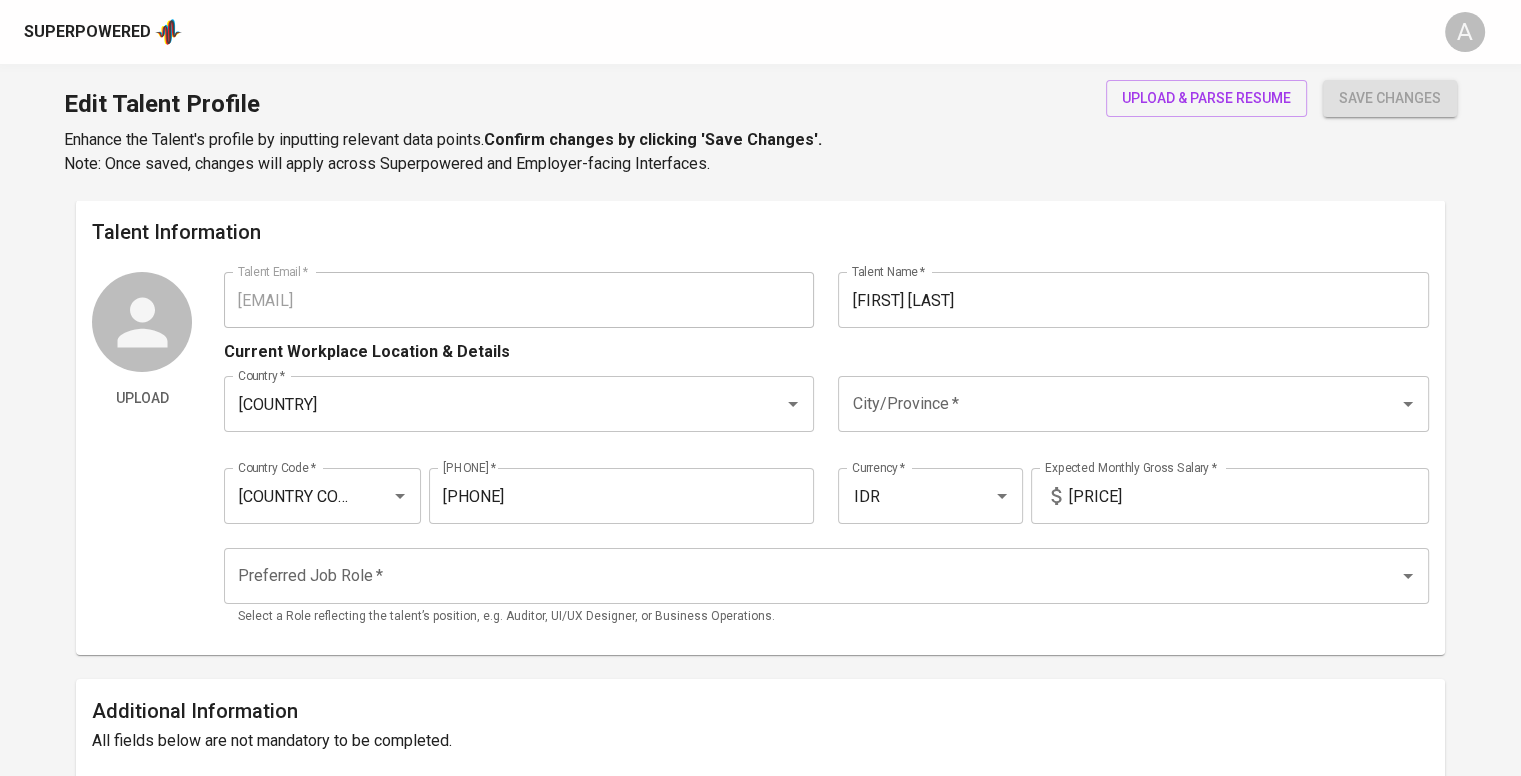 click on "Upload Talent Email &nbsp; * [EMAIL] Talent Email  * Talent Name &nbsp; * [FIRST] [LAST] Talent Name  * Current Workplace Location & Details Country &nbsp; * [COUNTRY] Country &nbsp; * City/Province &nbsp; * [CITY] City/Province &nbsp; * Country Code &nbsp; * [COUNTRY_CODE] Country Code &nbsp; * Phone Number &nbsp; * [PHONE_NUMBER] Phone Number &nbsp; * Currency &nbsp; * [CURRENCY] Currency &nbsp; * Expected Monthly Gross Salary &nbsp; * [SALARY] Expected Monthly Gross Salary &nbsp; * Preferred Job Role &nbsp; * [JOB_TITLE] Preferred Job Role &nbsp; * Select a Role reflecting the talent’s position, e.g. Auditor, UI/UX Designer, or Business Operations." at bounding box center (760, 455) 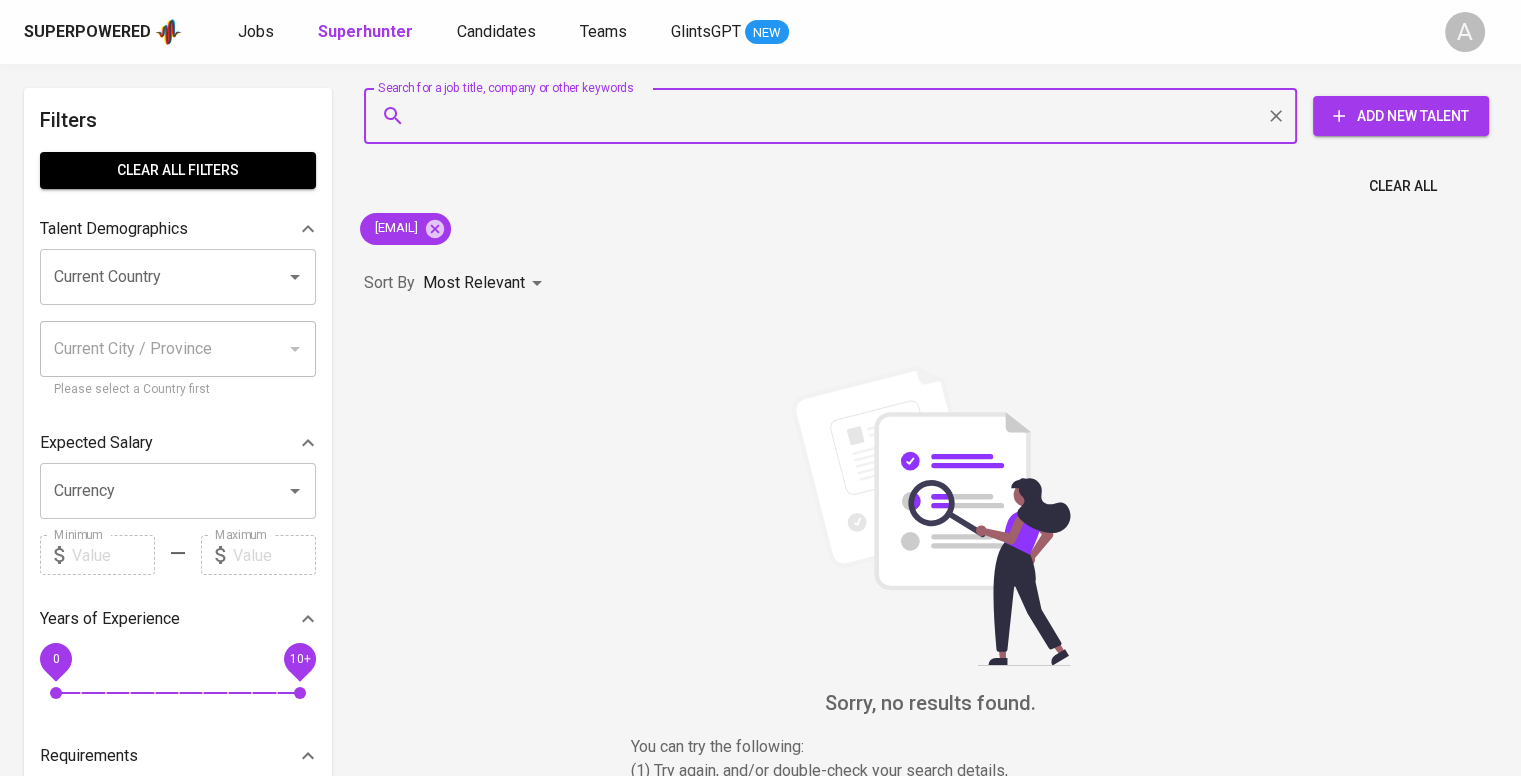 click on "Search for a job title, company or other keywords" at bounding box center [835, 116] 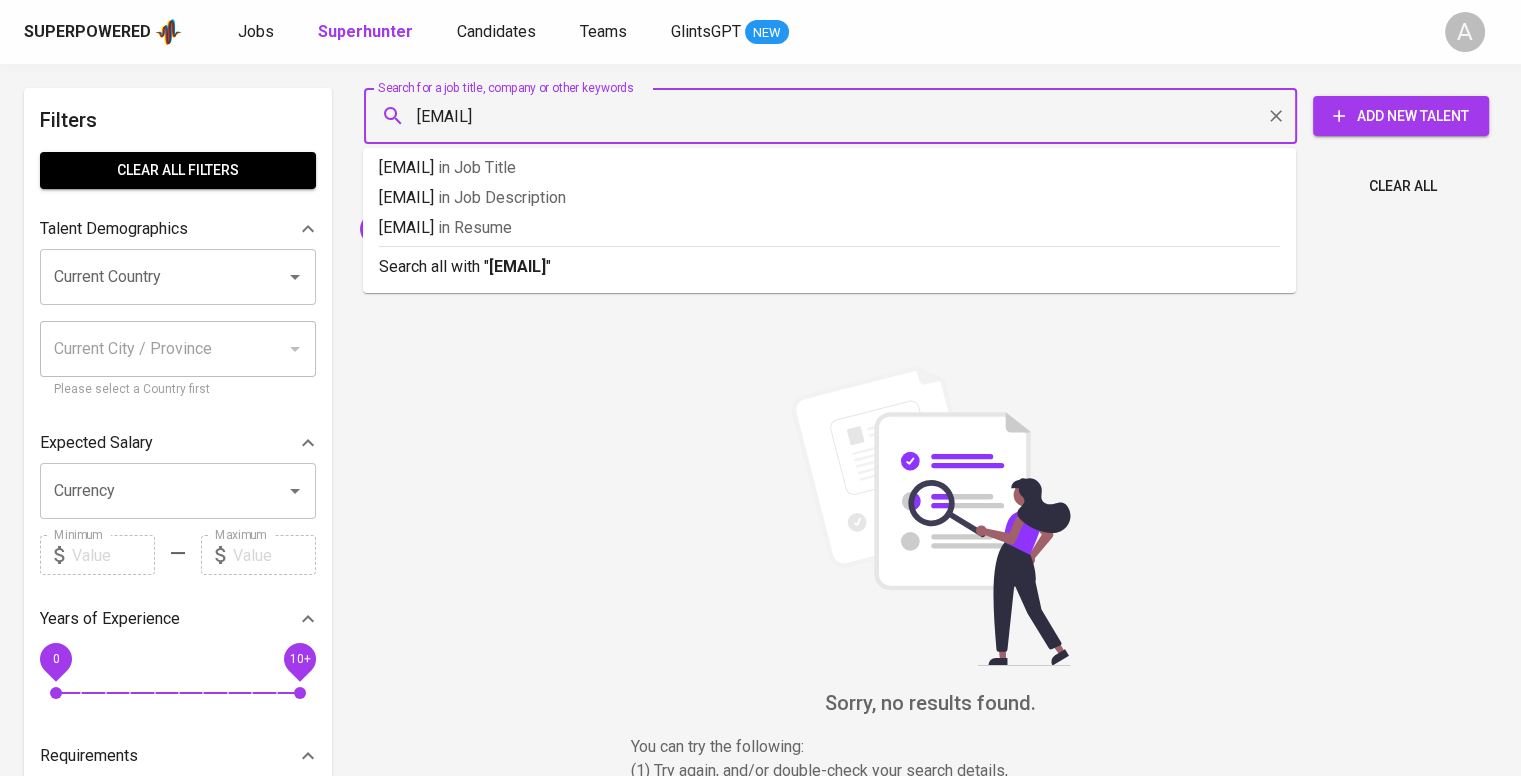 type 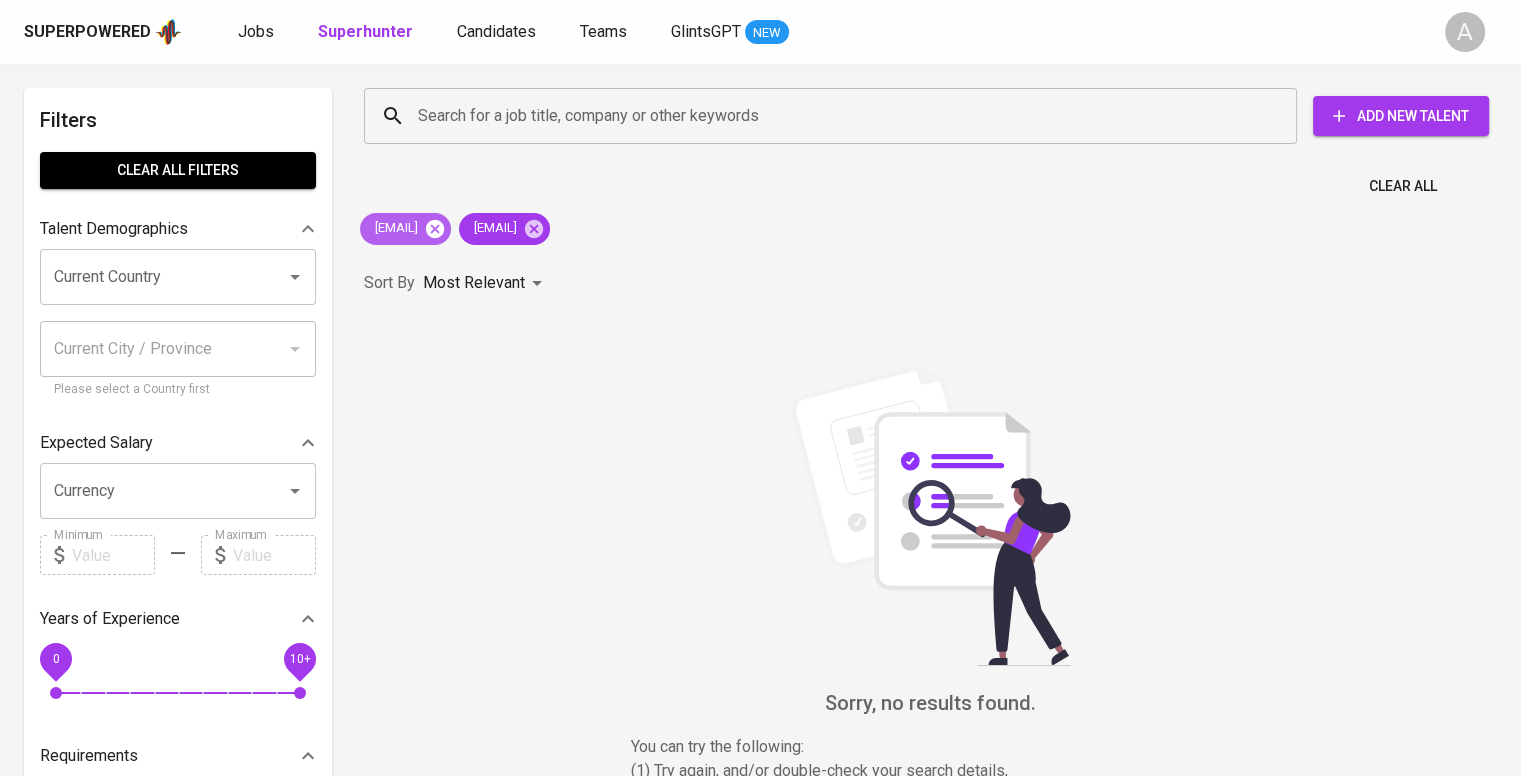click at bounding box center [435, 228] 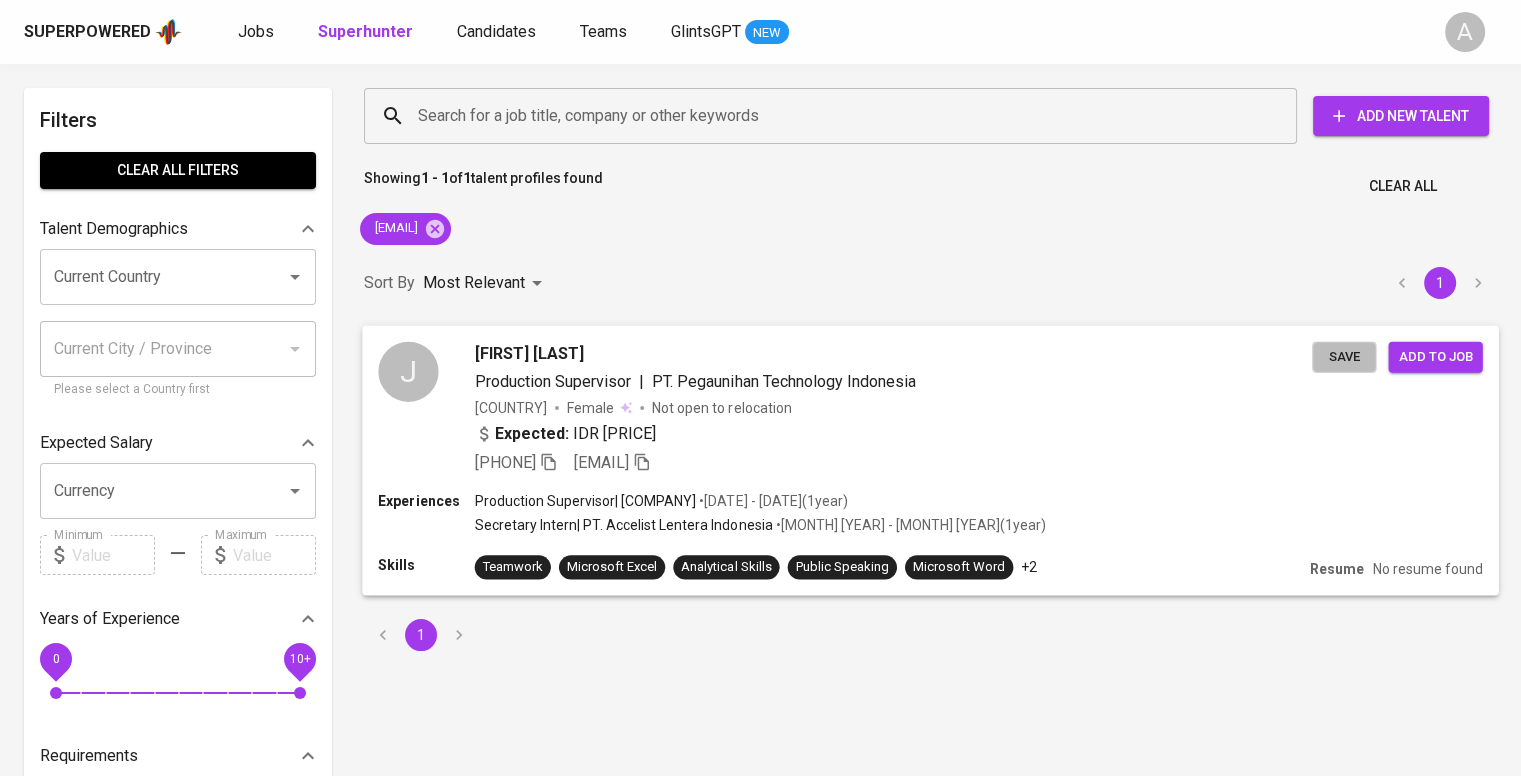 click on "Save" at bounding box center [1344, 356] 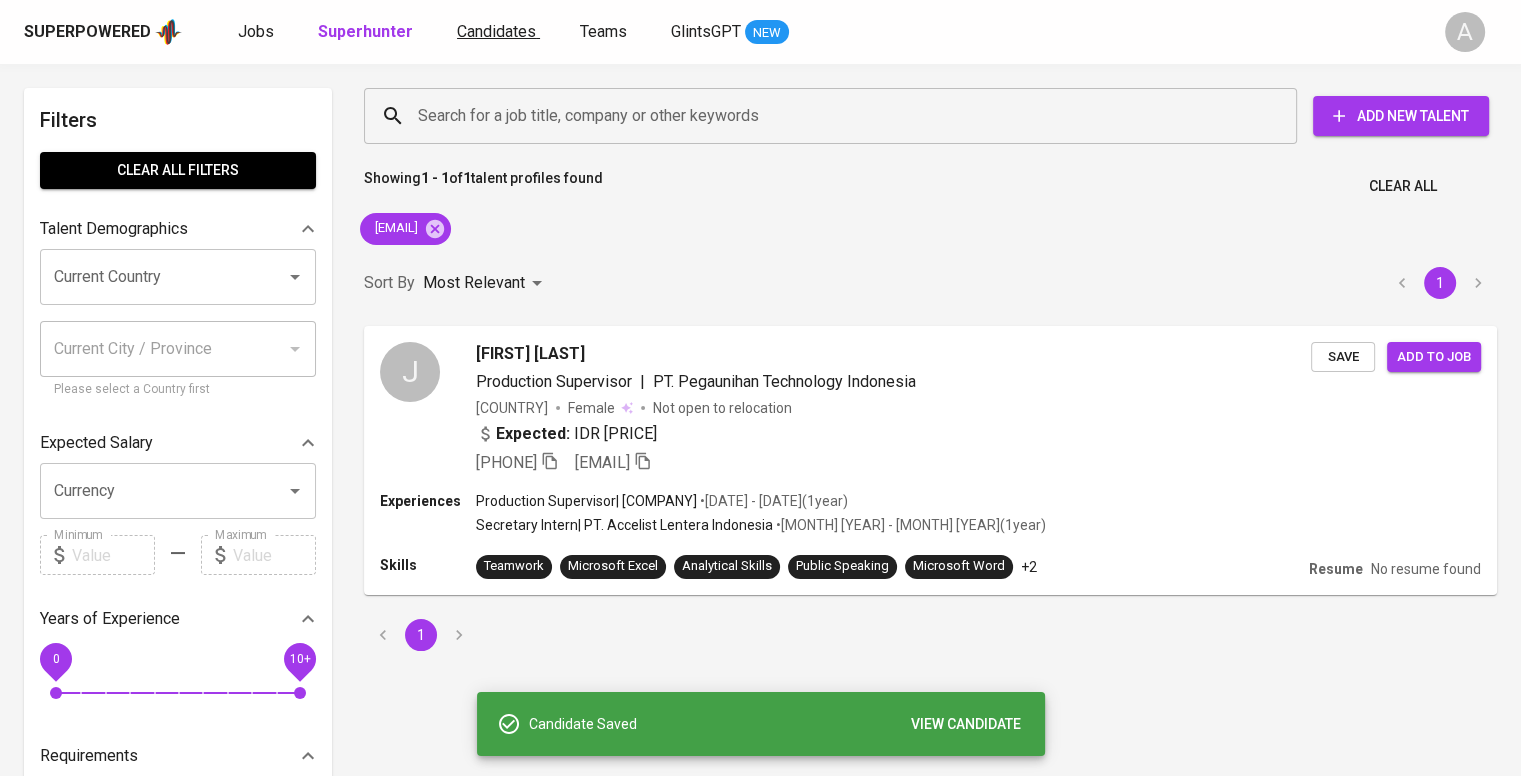 click on "Candidates" at bounding box center [496, 31] 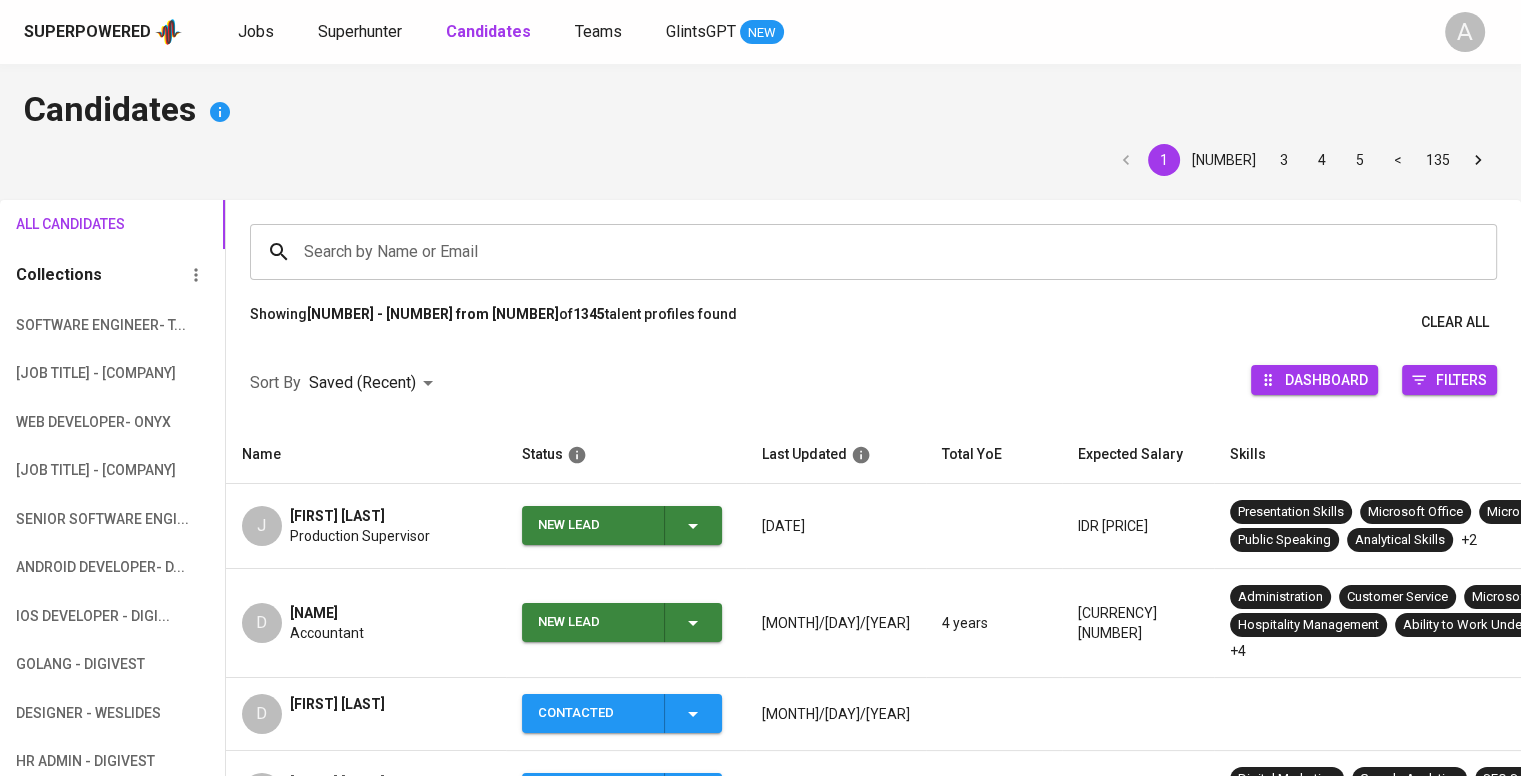 scroll, scrollTop: 172, scrollLeft: 0, axis: vertical 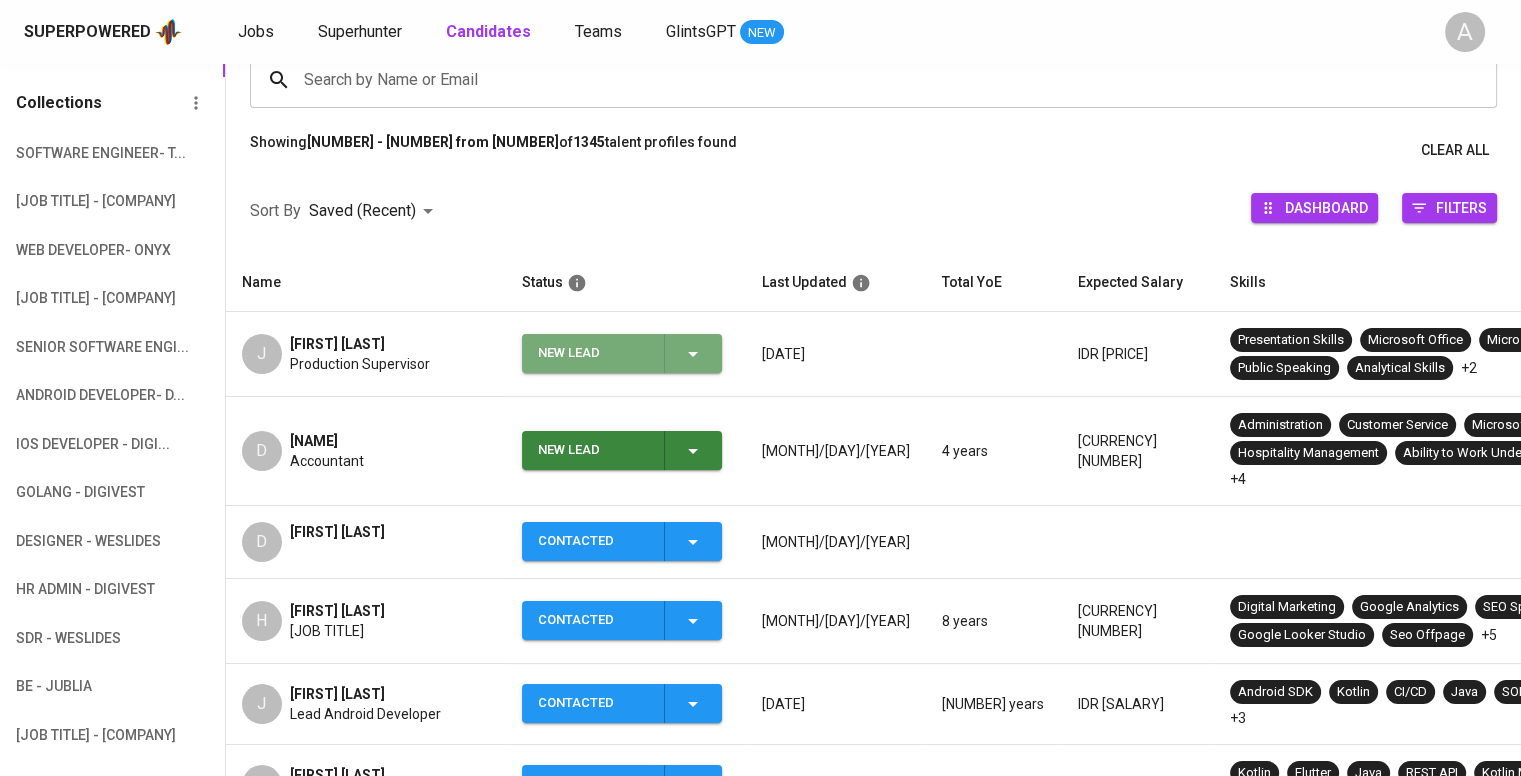 click at bounding box center (693, 354) 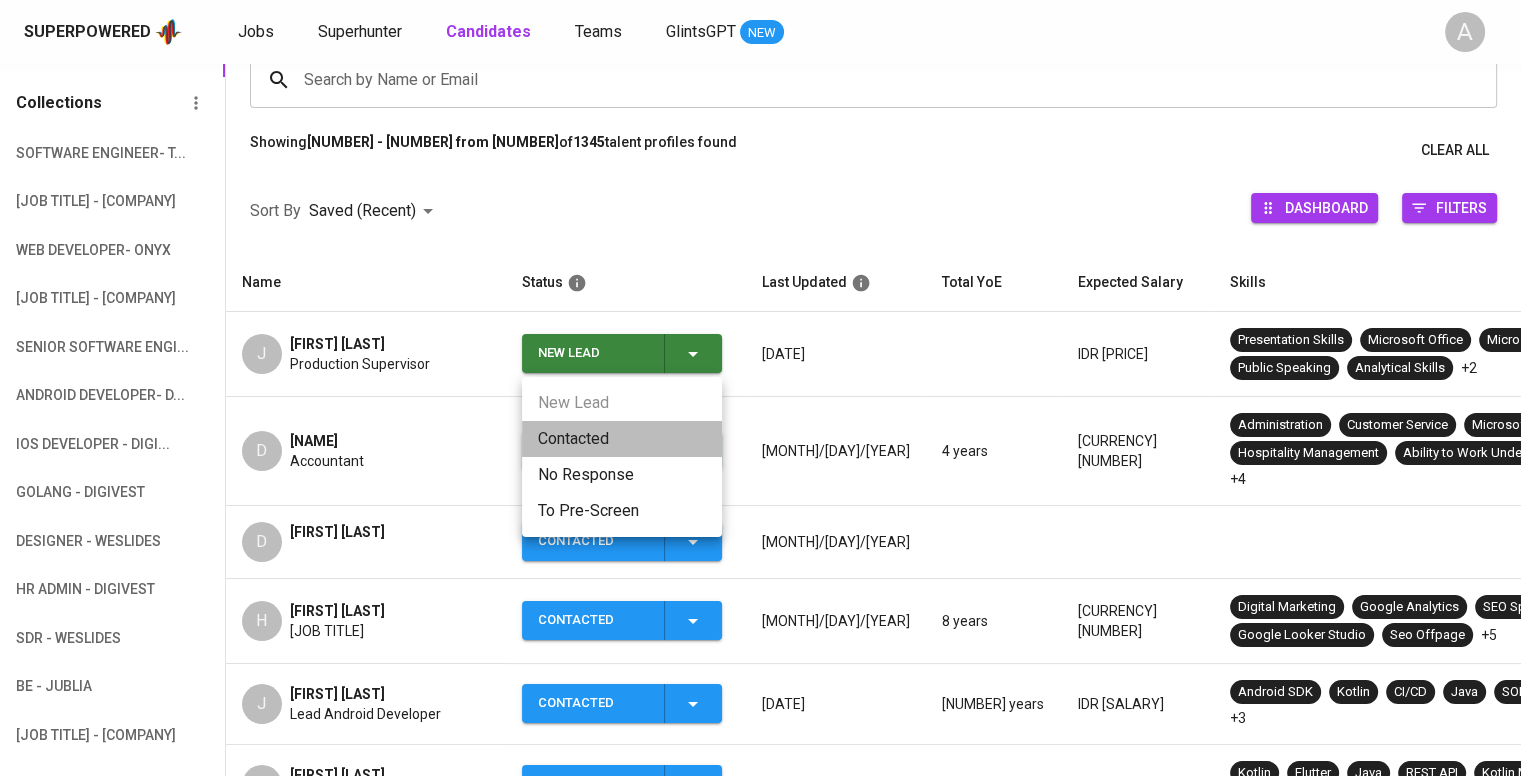click on "Contacted" at bounding box center (622, 439) 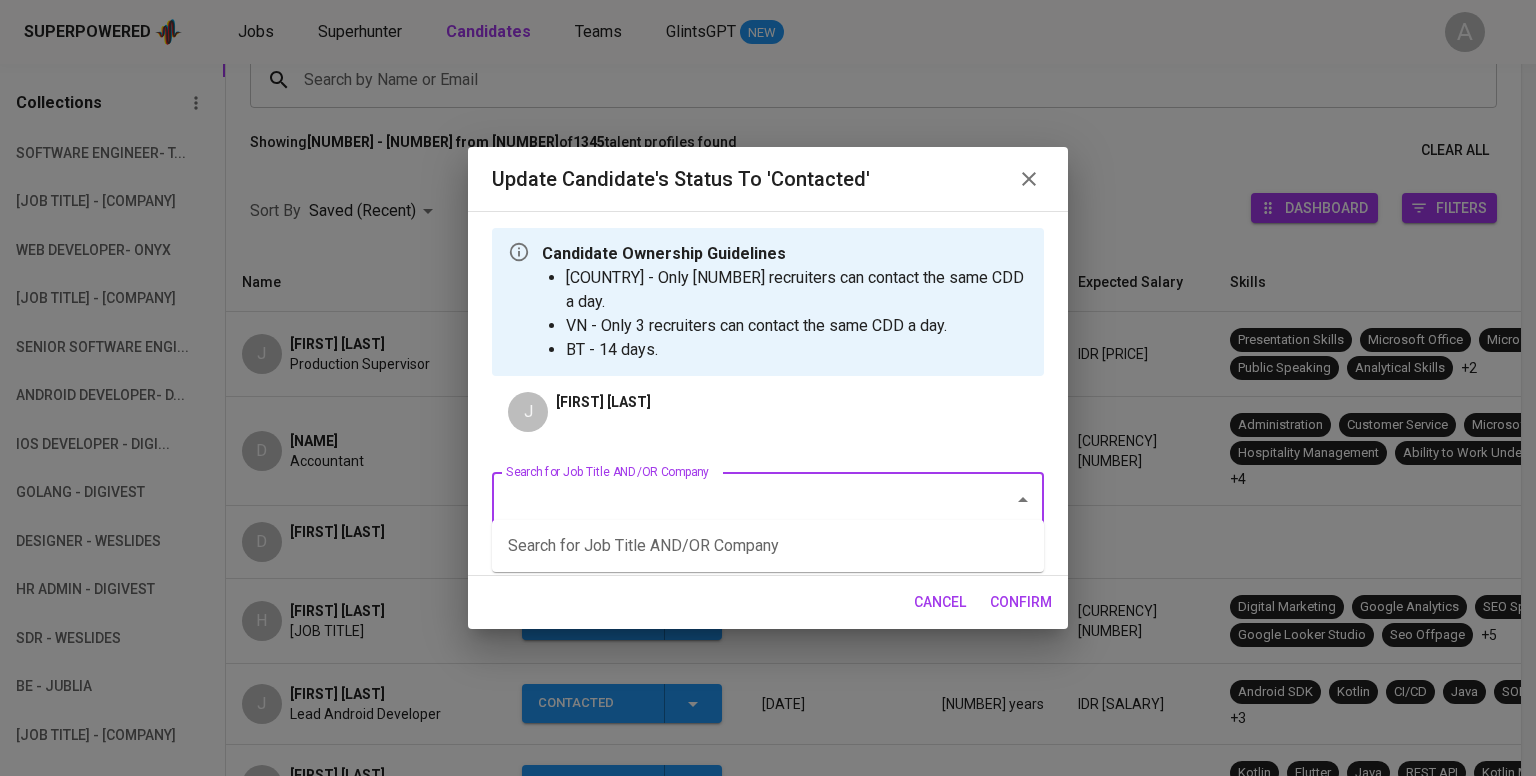 click on "Search for Job Title AND/OR Company" at bounding box center [740, 500] 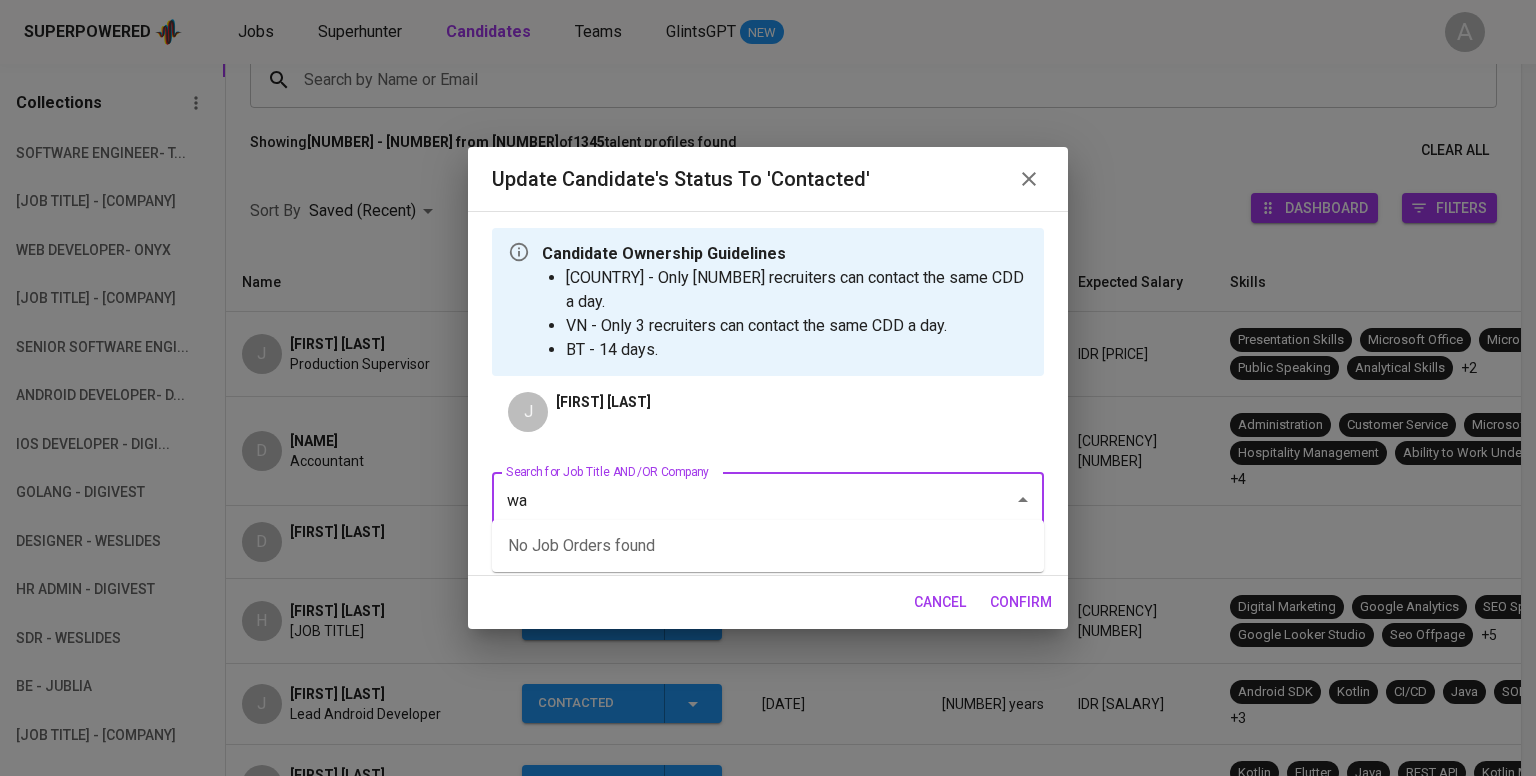 type on "w" 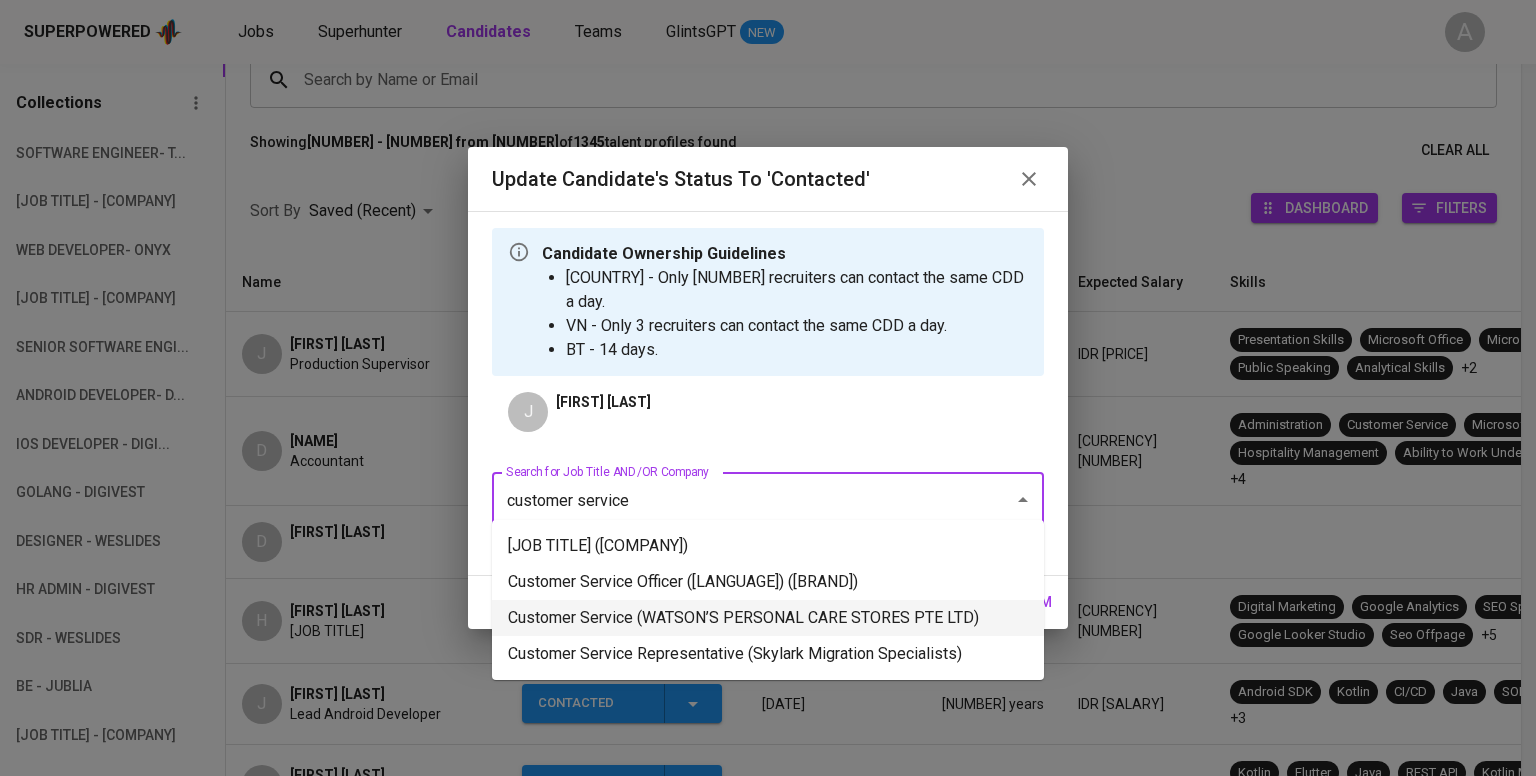 click on "Customer Service (WATSON’S PERSONAL CARE STORES PTE LTD)" at bounding box center [768, 618] 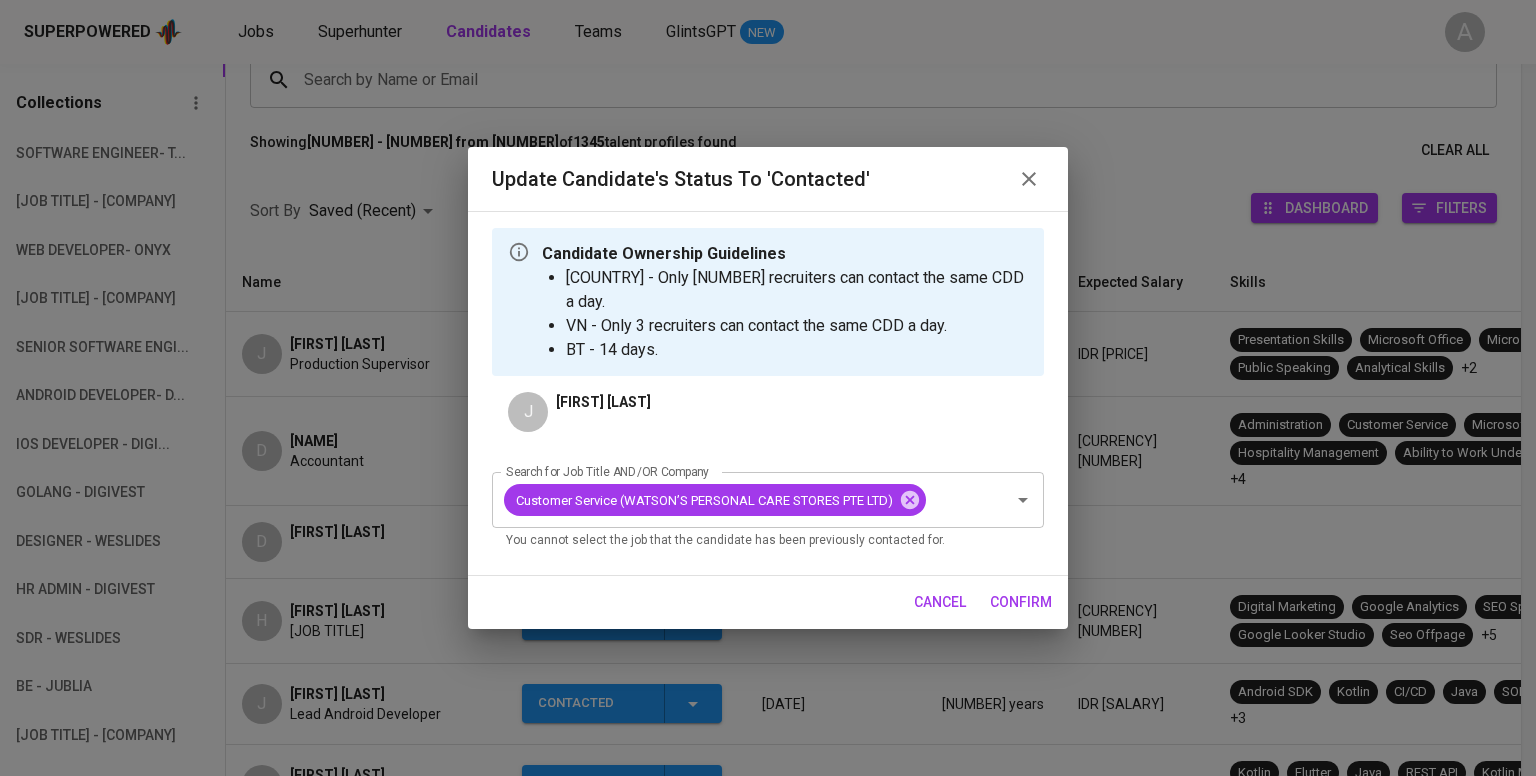 click on "confirm" at bounding box center [1021, 602] 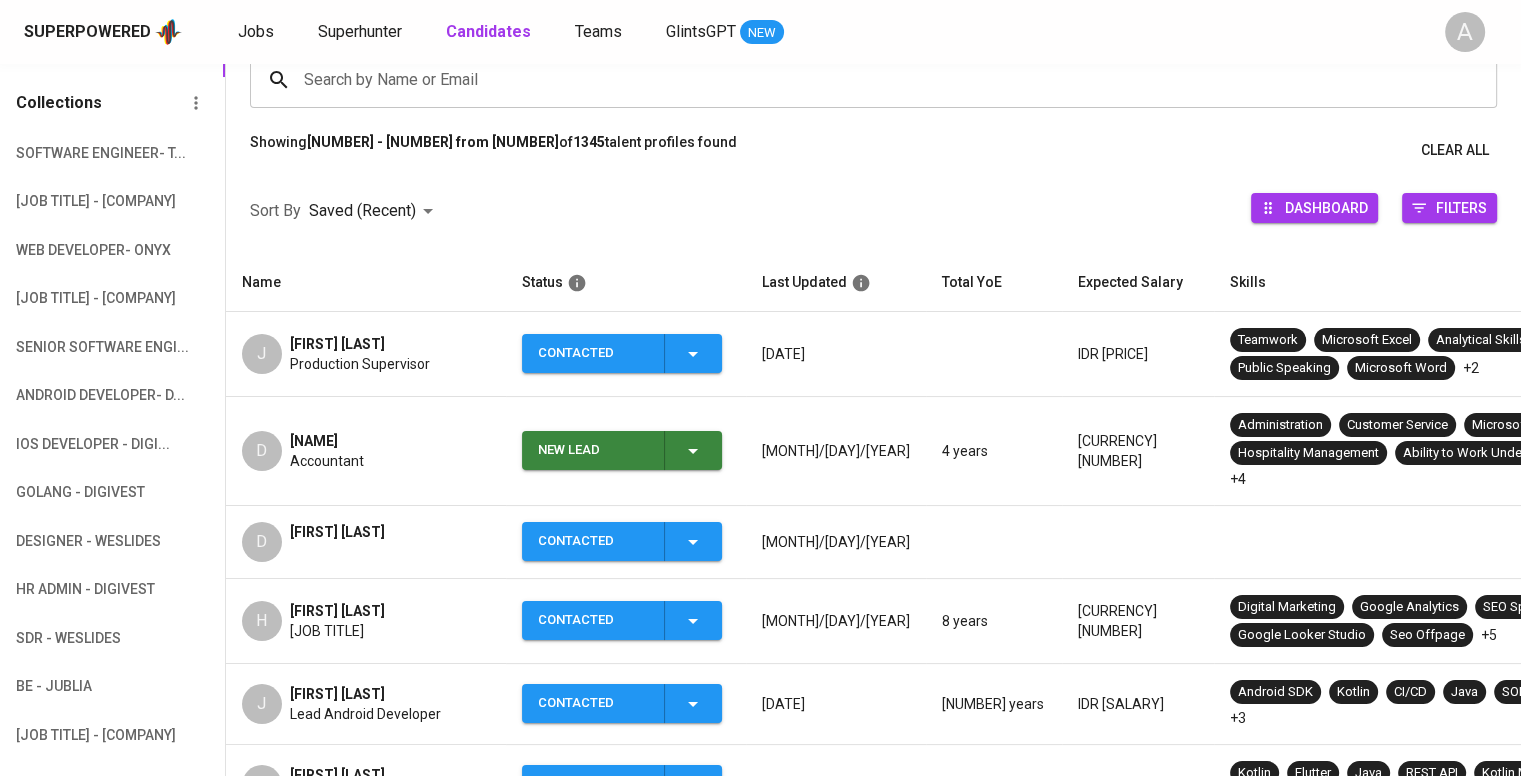 click on "[FIRST] [LAST]" at bounding box center [337, 532] 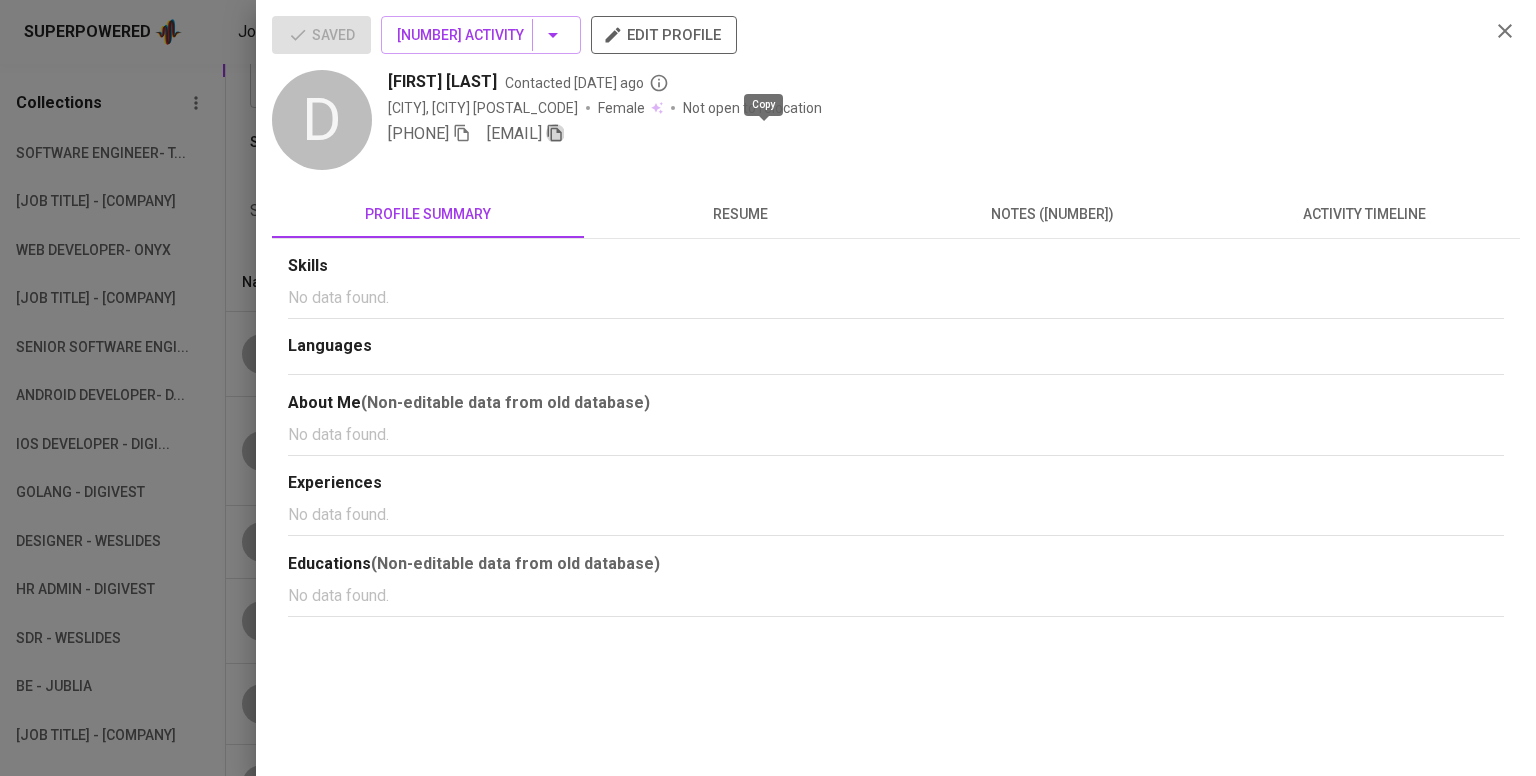 click at bounding box center (555, 133) 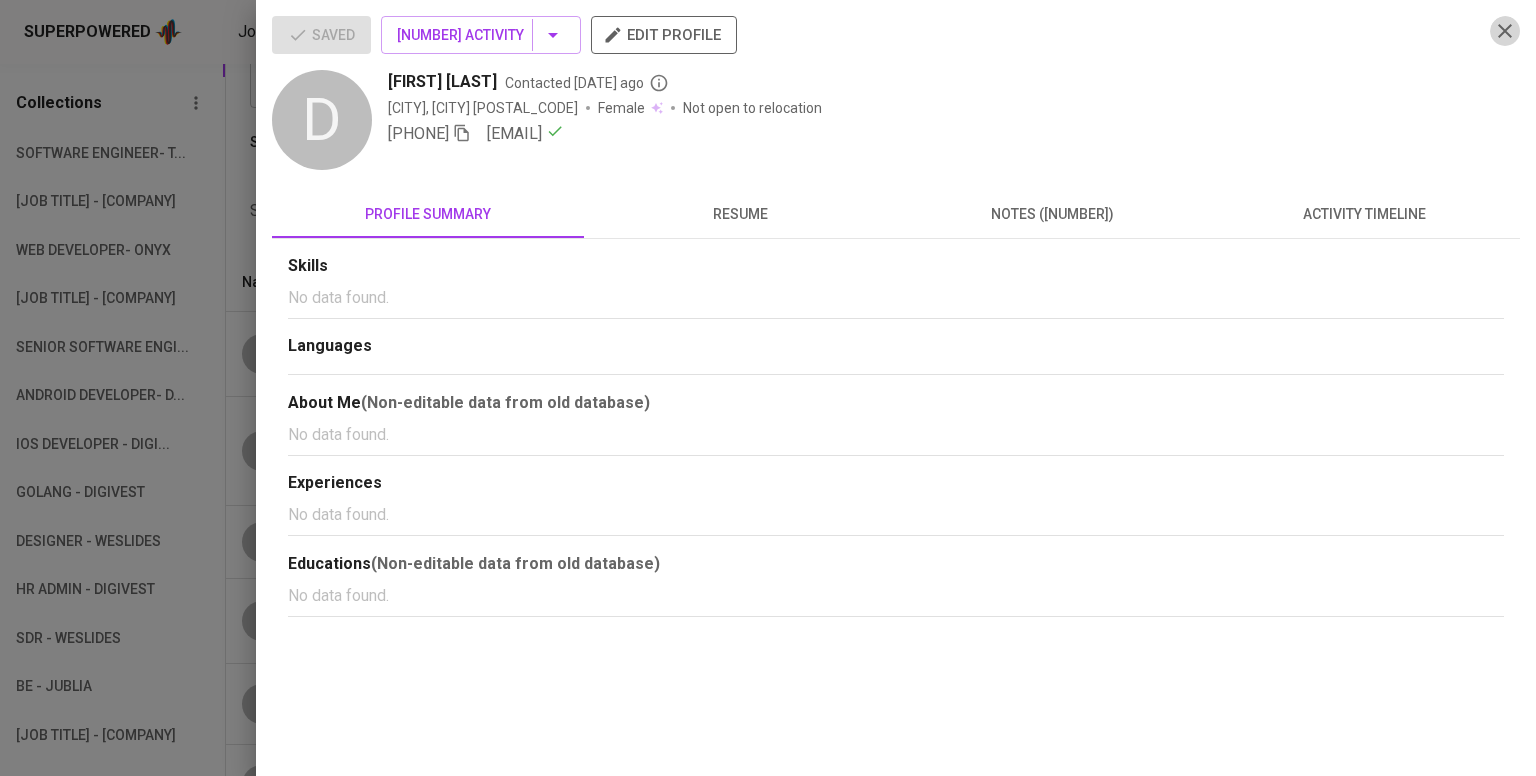 click at bounding box center [1505, 31] 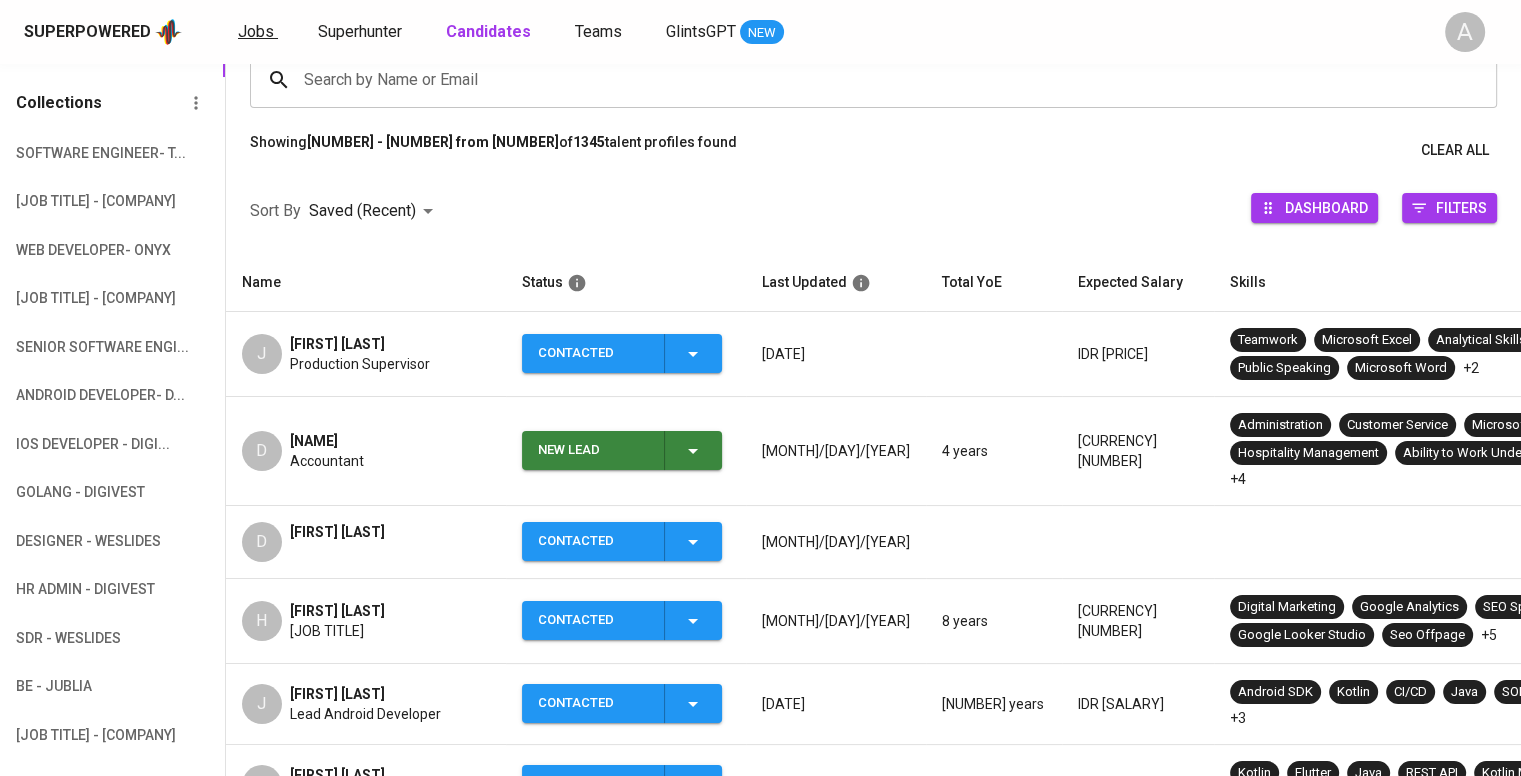 click on "Jobs" at bounding box center [256, 31] 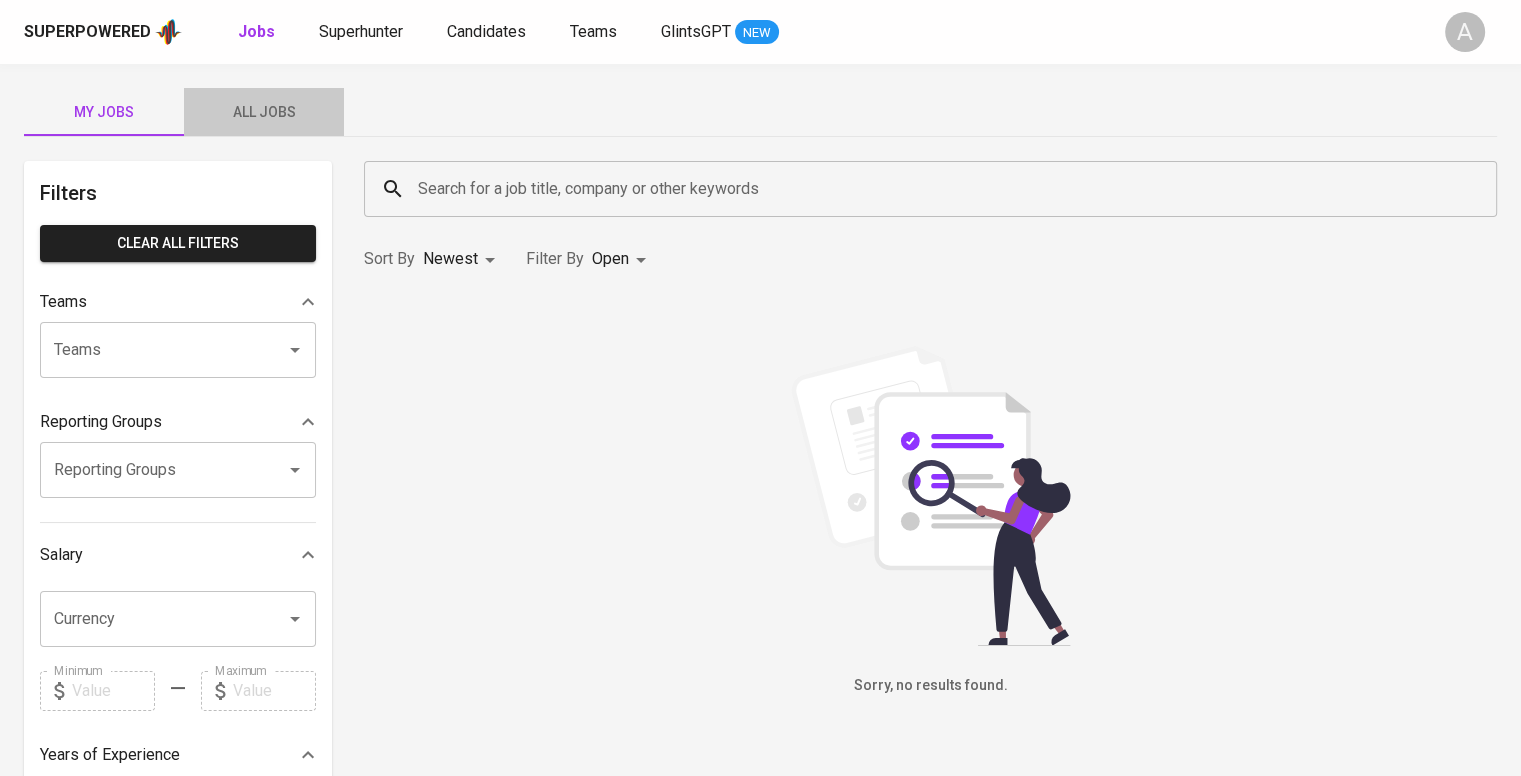 click on "All Jobs" at bounding box center [104, 112] 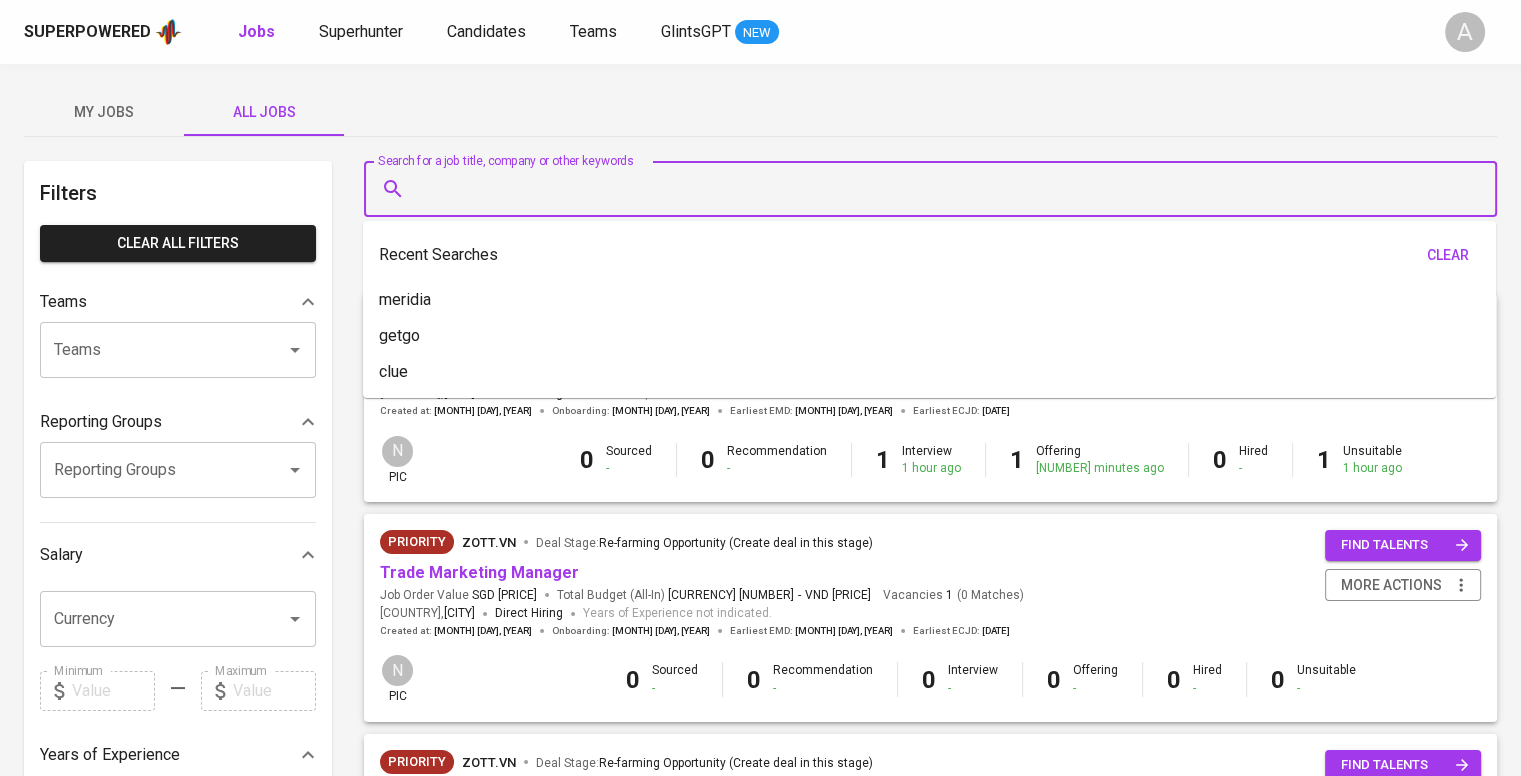 click on "Search for a job title, company or other keywords" at bounding box center (935, 189) 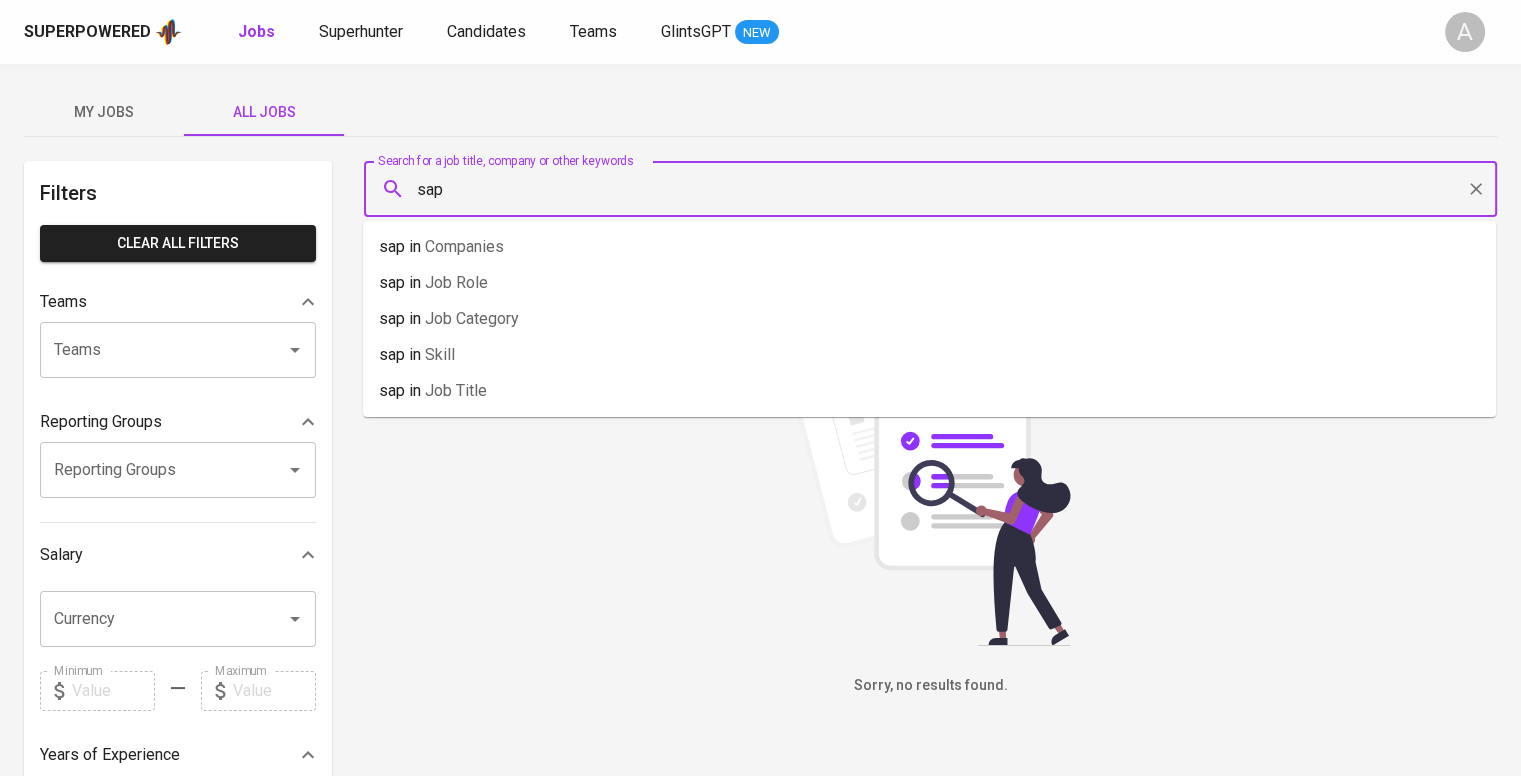 type on "sap" 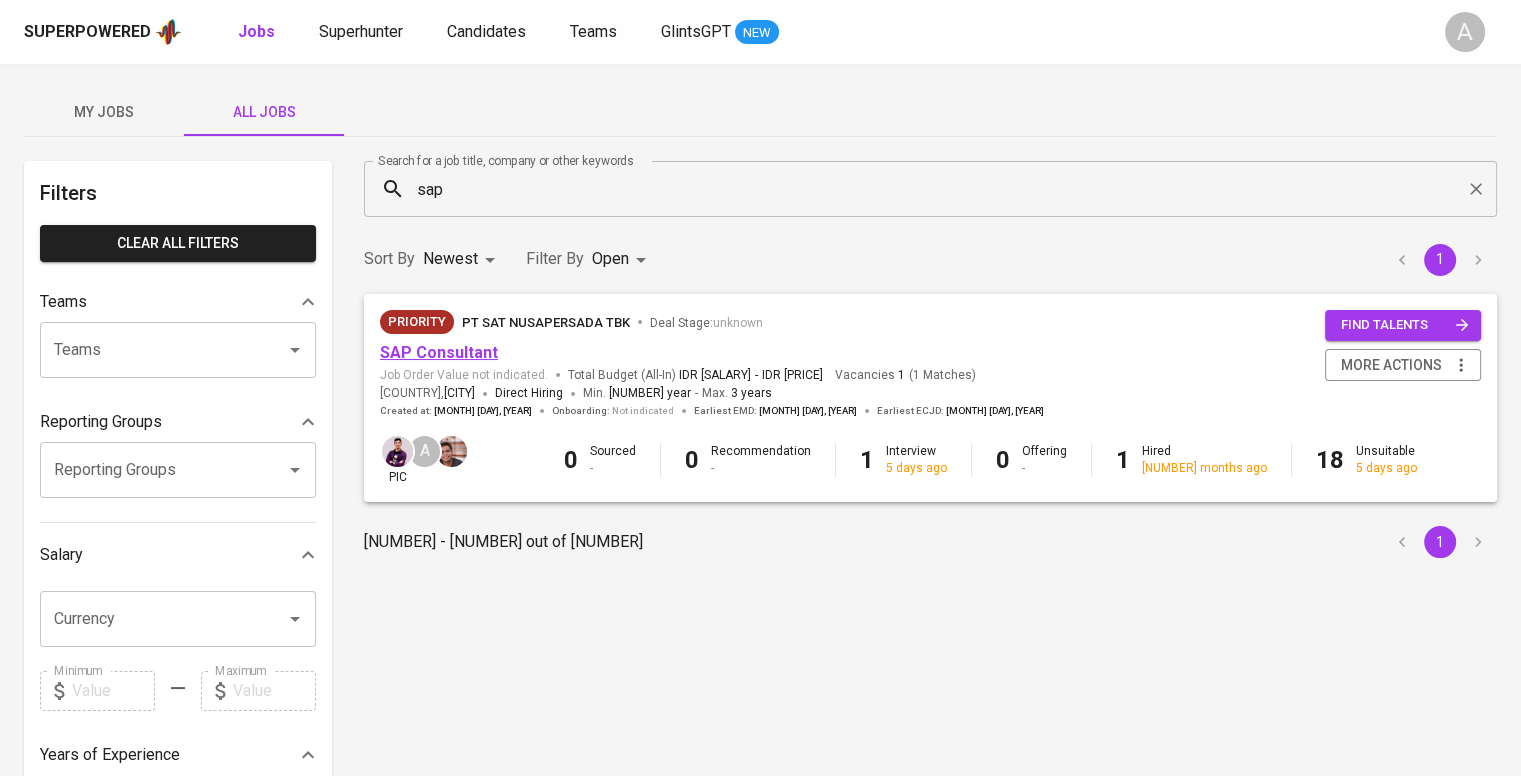 click on "SAP Consultant" at bounding box center (439, 352) 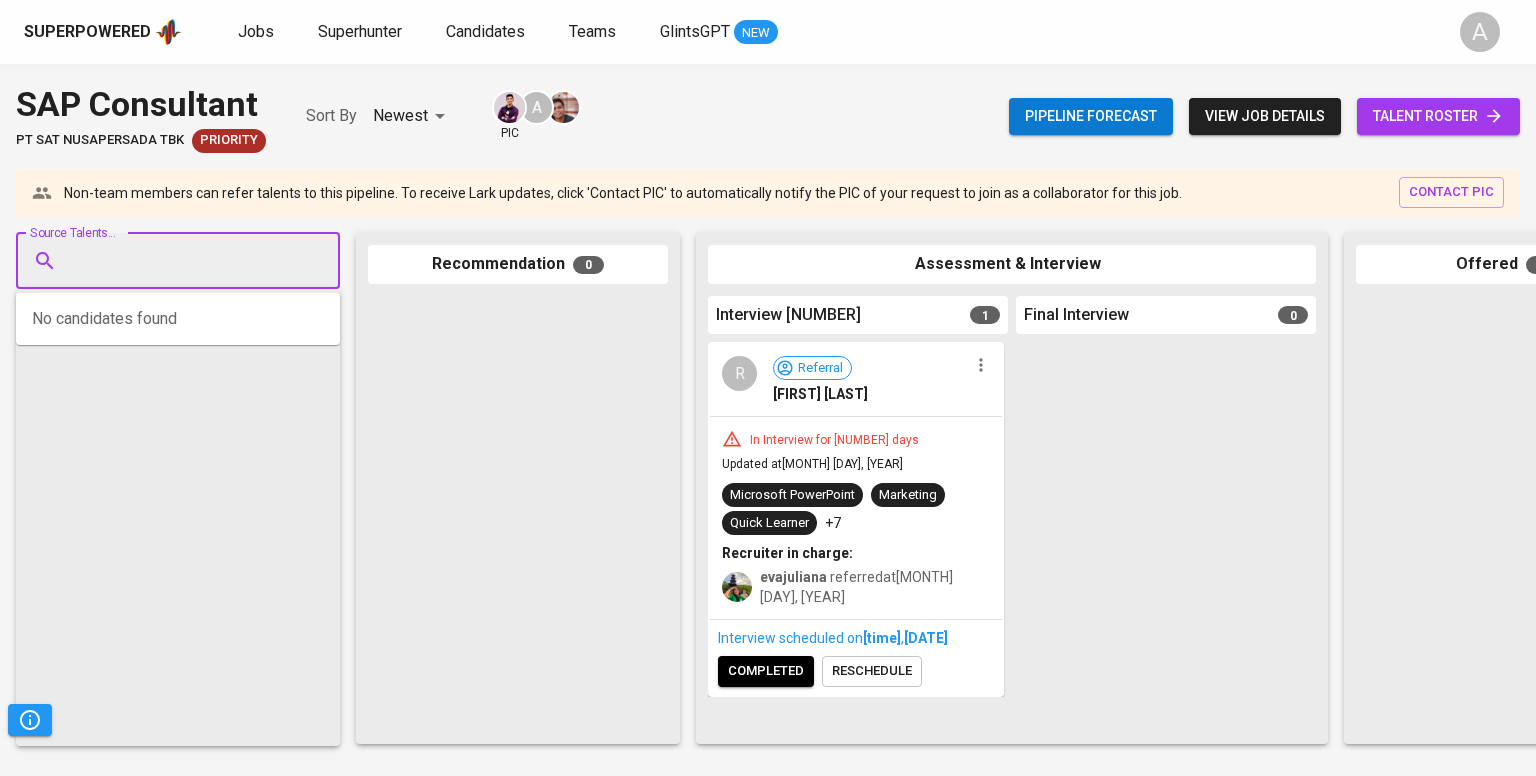 click on "Source Talents..." at bounding box center [170, 261] 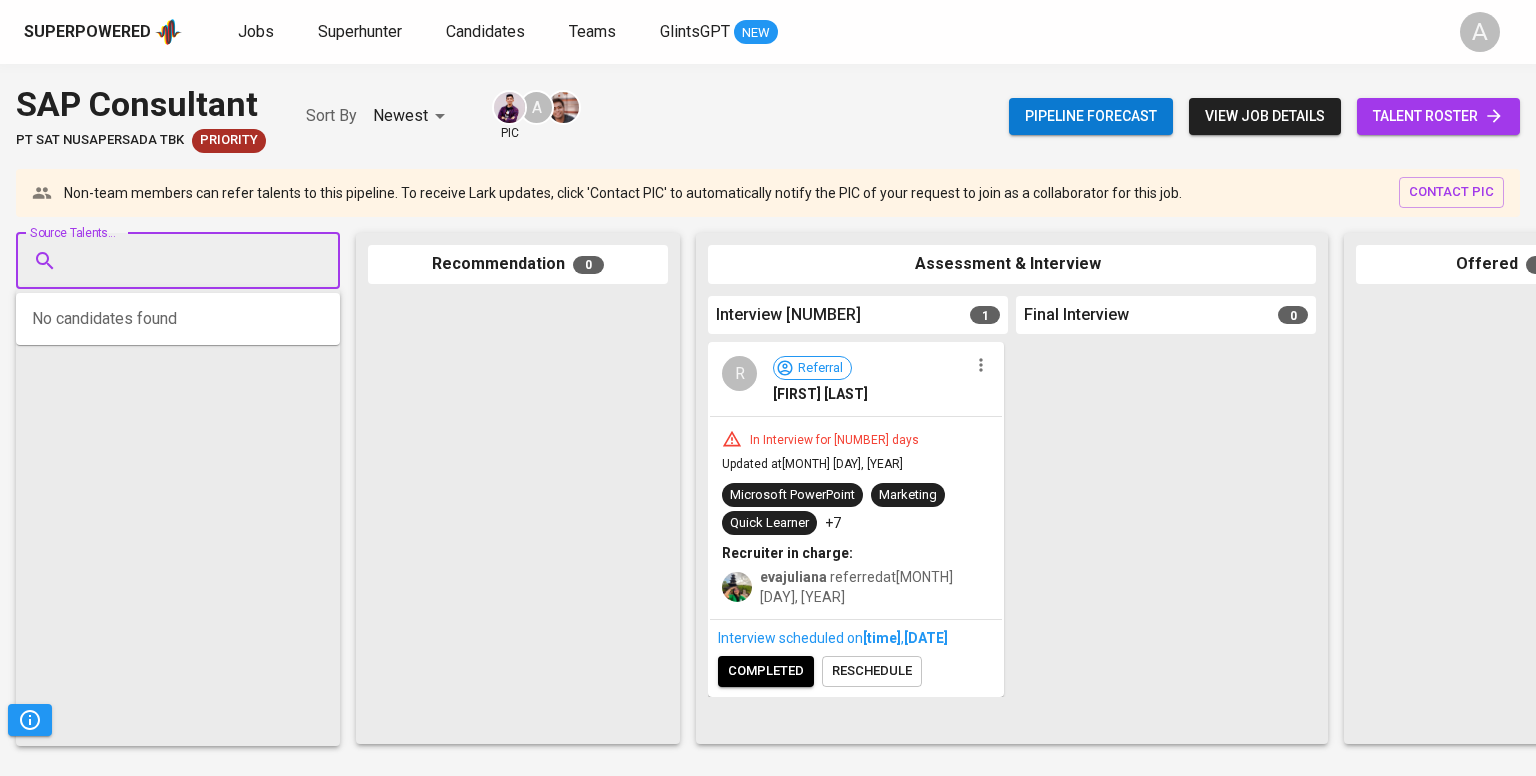 paste on "[EMAIL]" 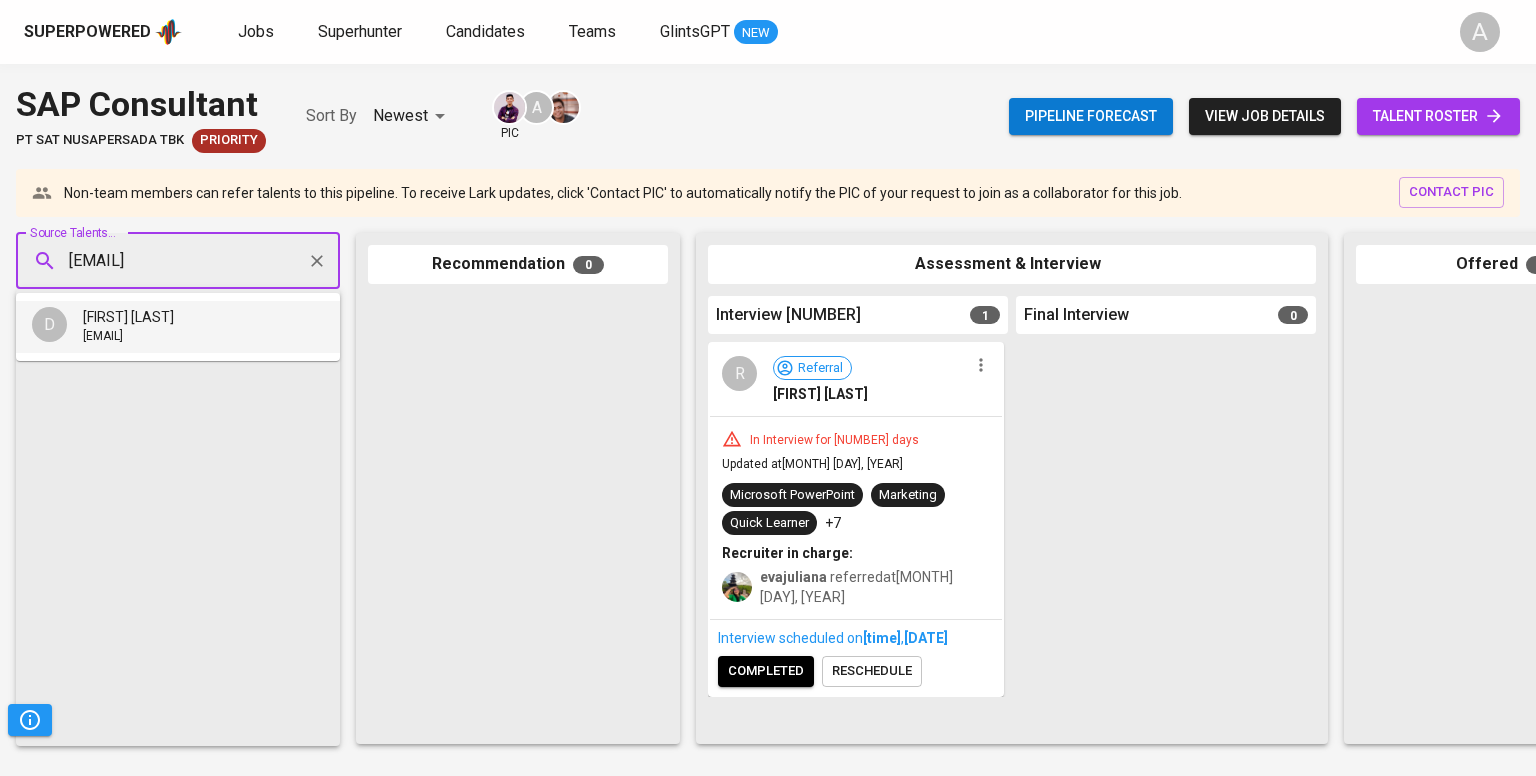 click on "[FIRST] [LAST]" at bounding box center (128, 317) 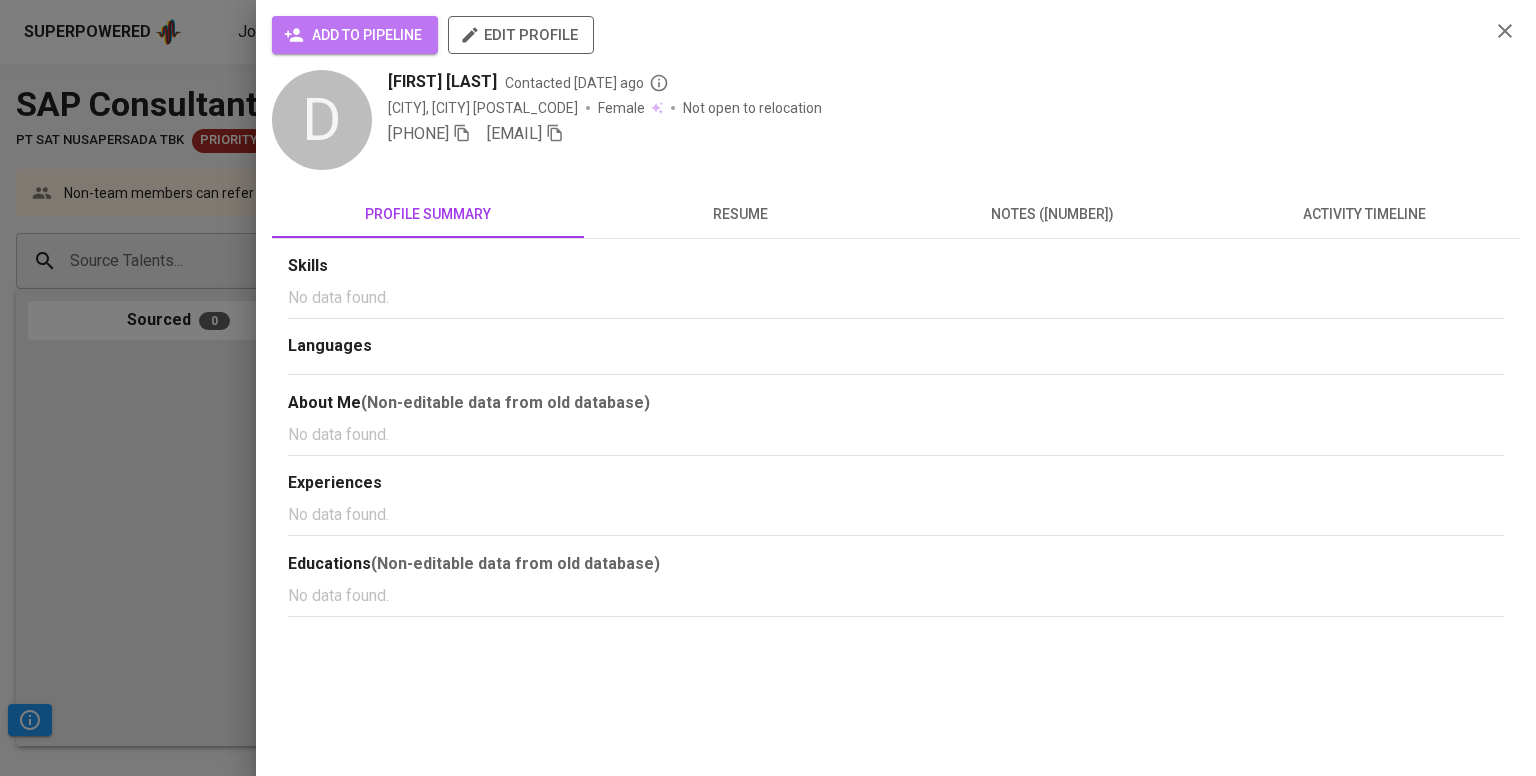 click on "add to pipeline" at bounding box center [355, 35] 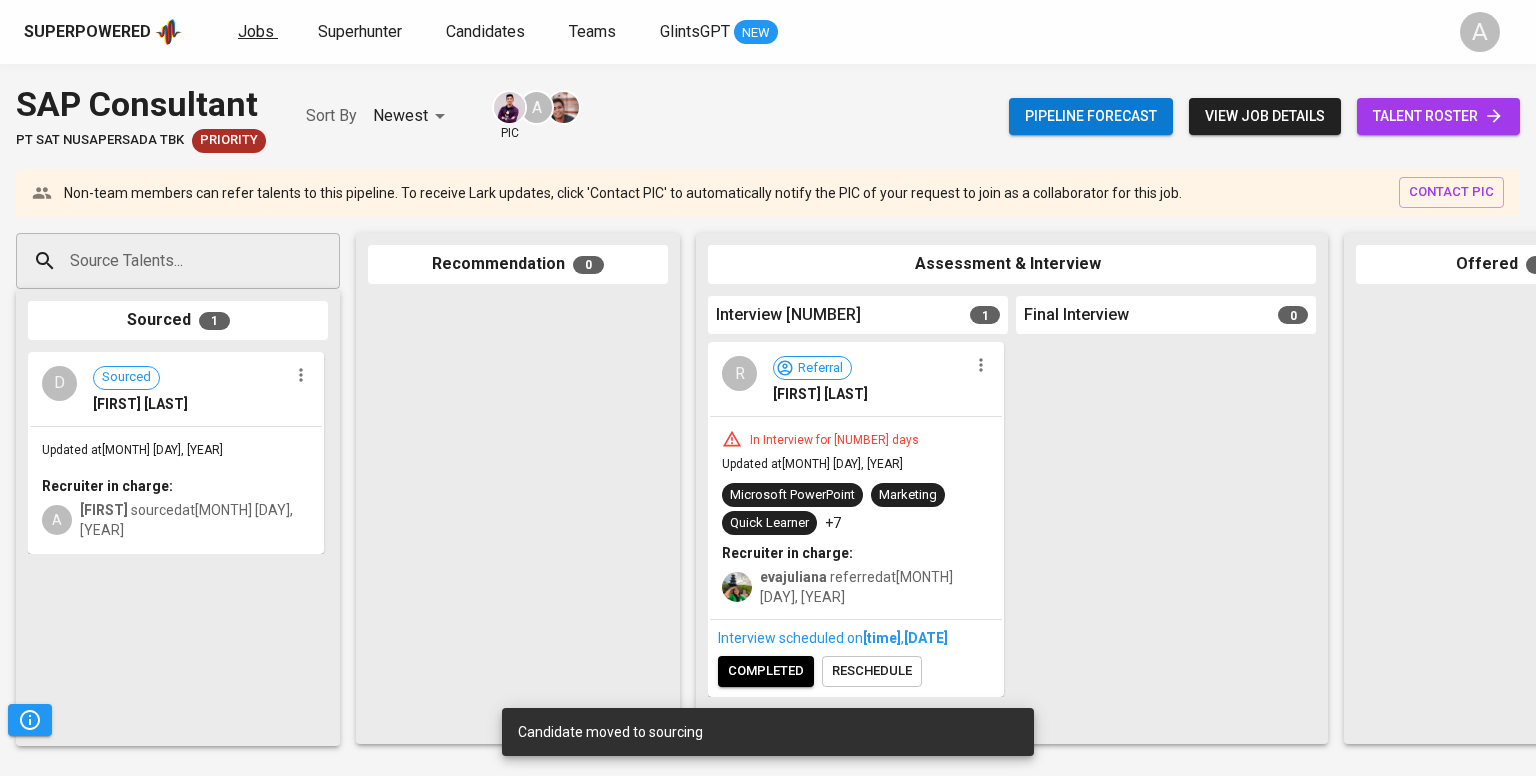 click on "Jobs" at bounding box center [256, 31] 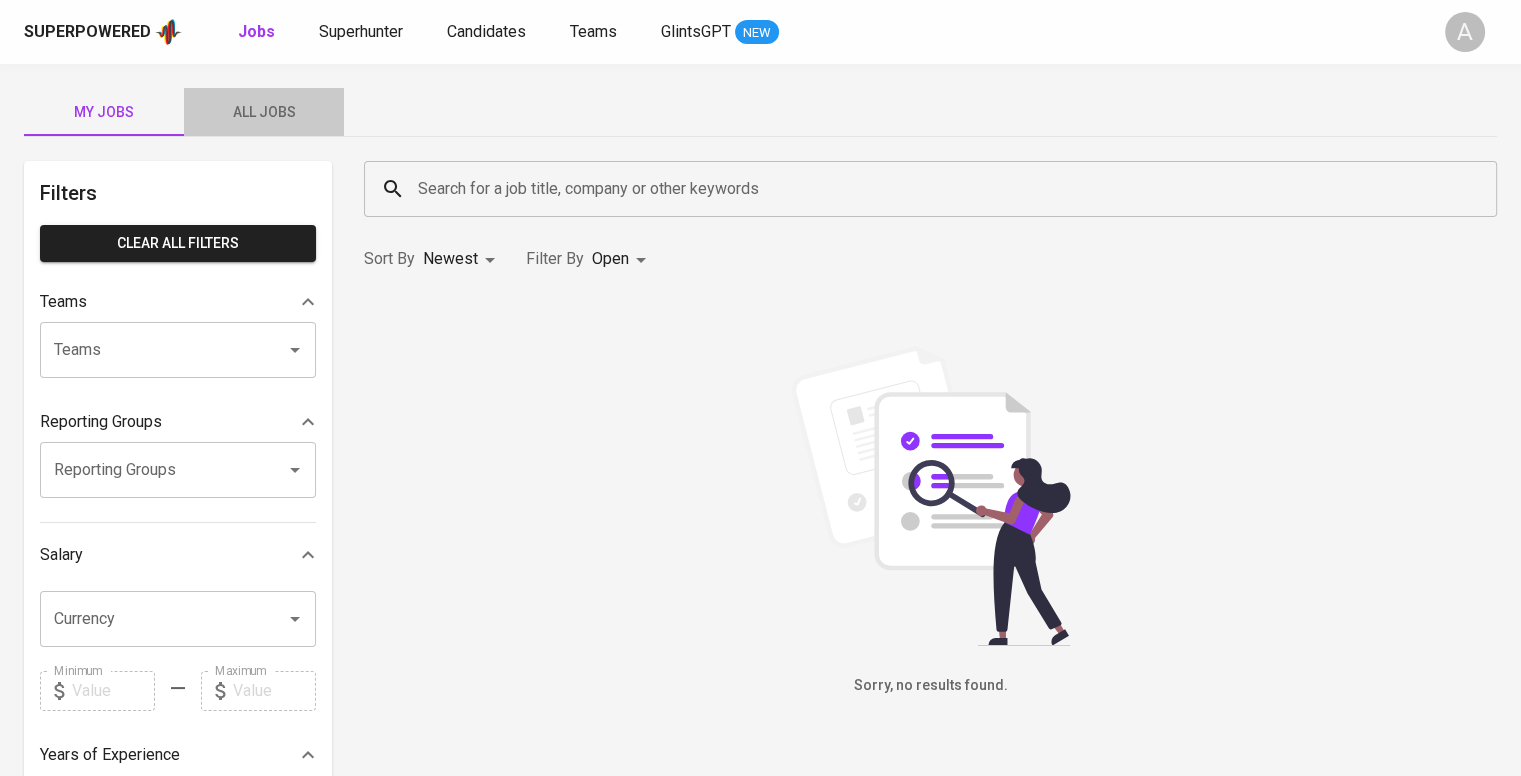 click on "All Jobs" at bounding box center [264, 112] 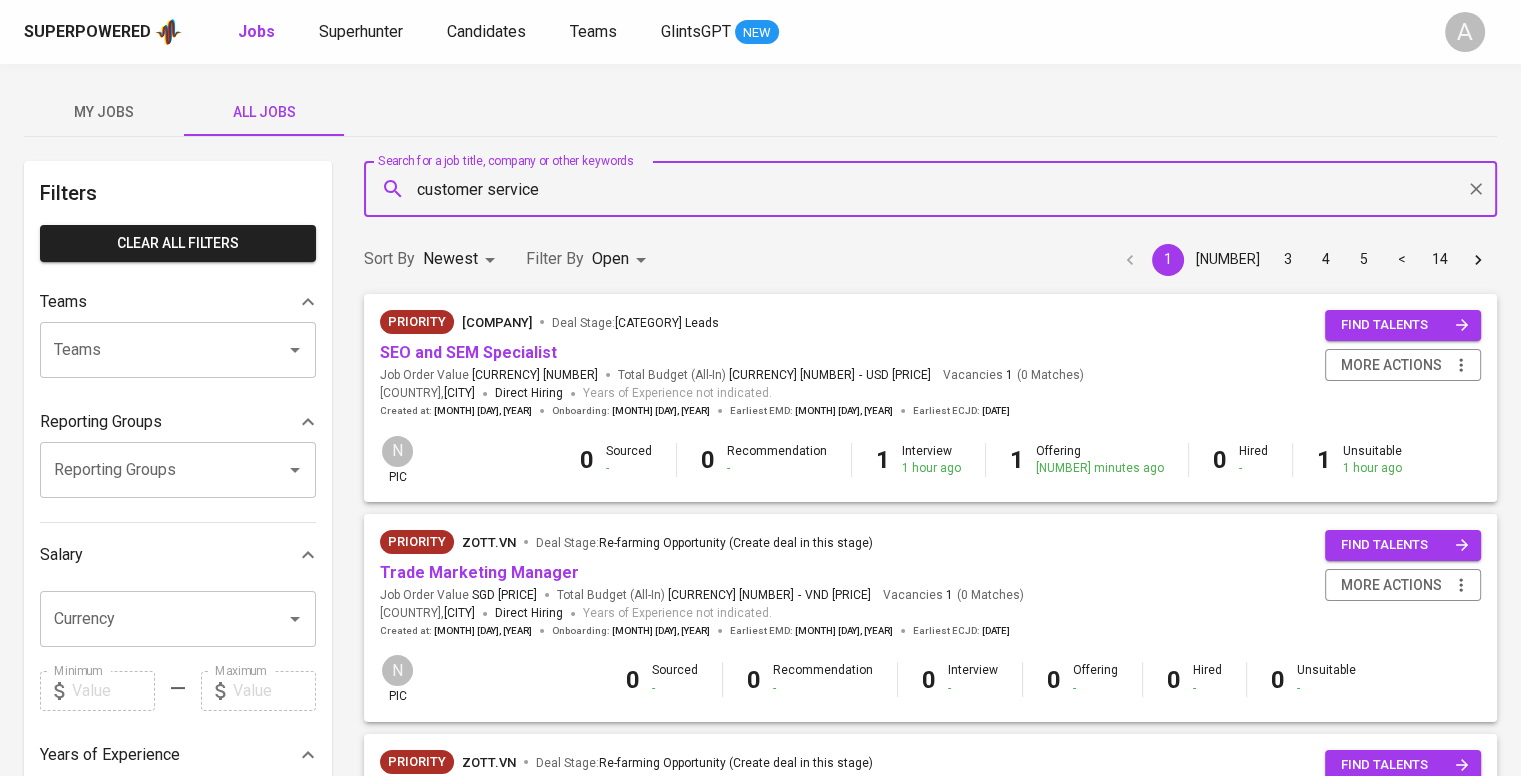 type on "customer service" 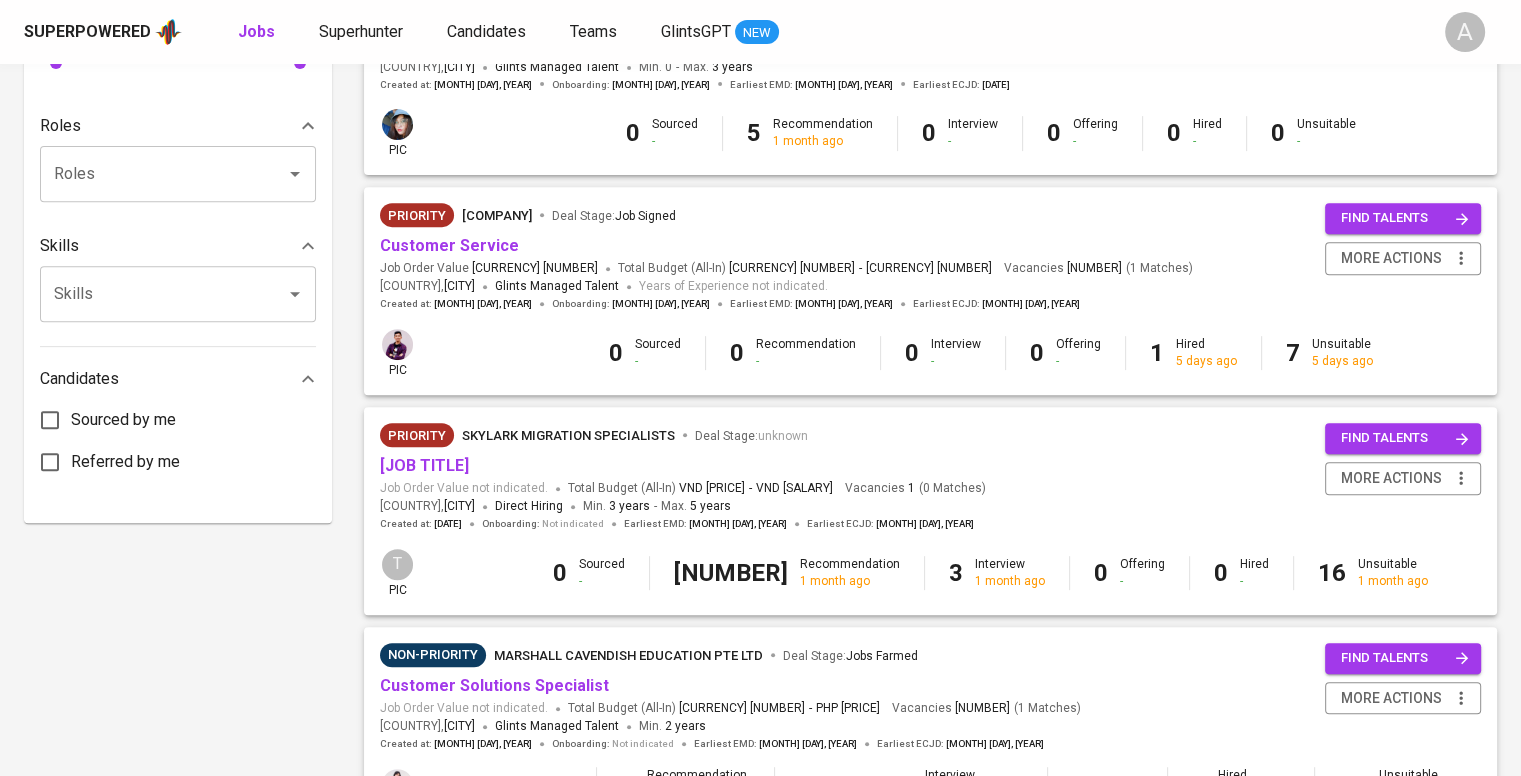 scroll, scrollTop: 719, scrollLeft: 0, axis: vertical 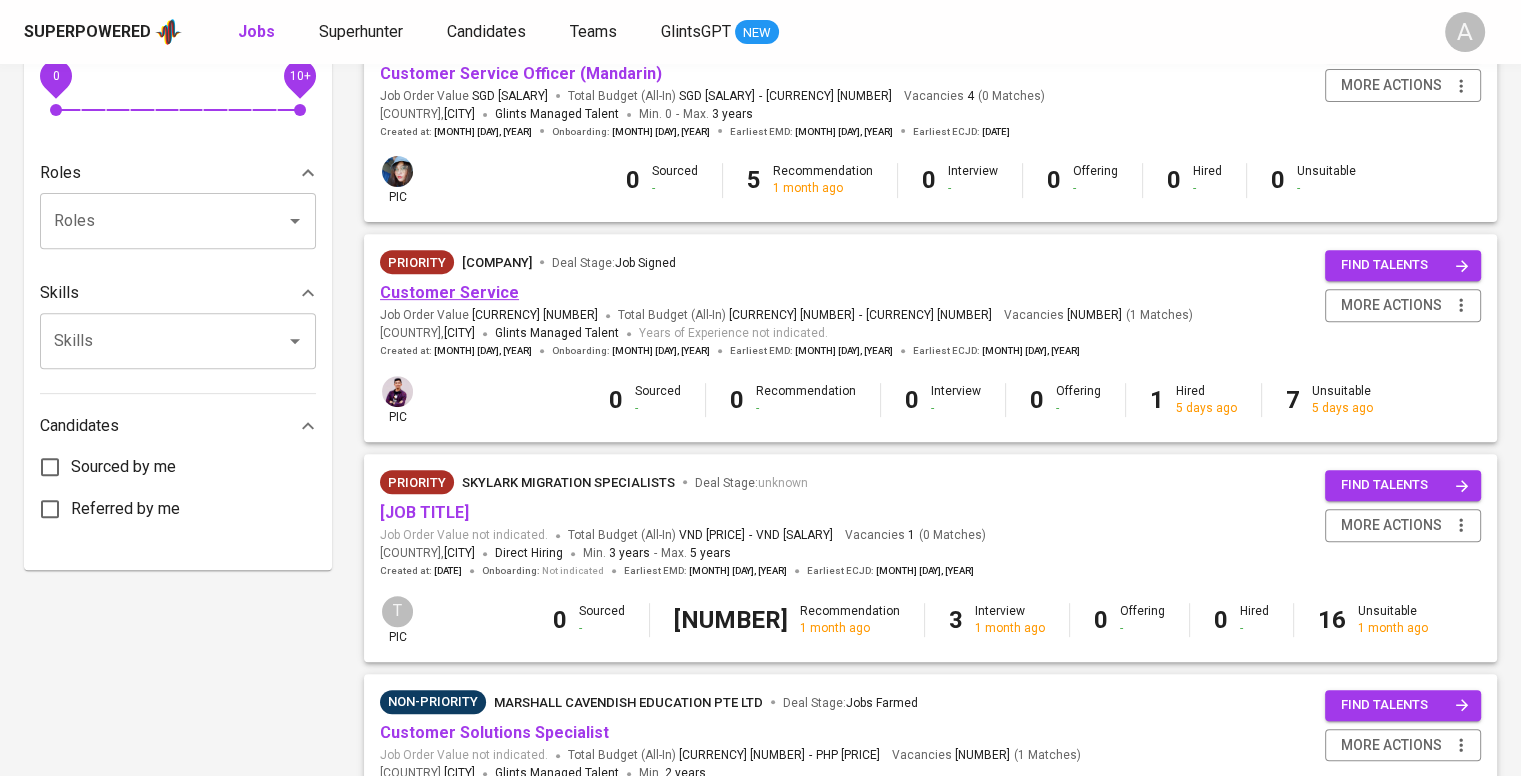click on "Customer Service" at bounding box center [449, 292] 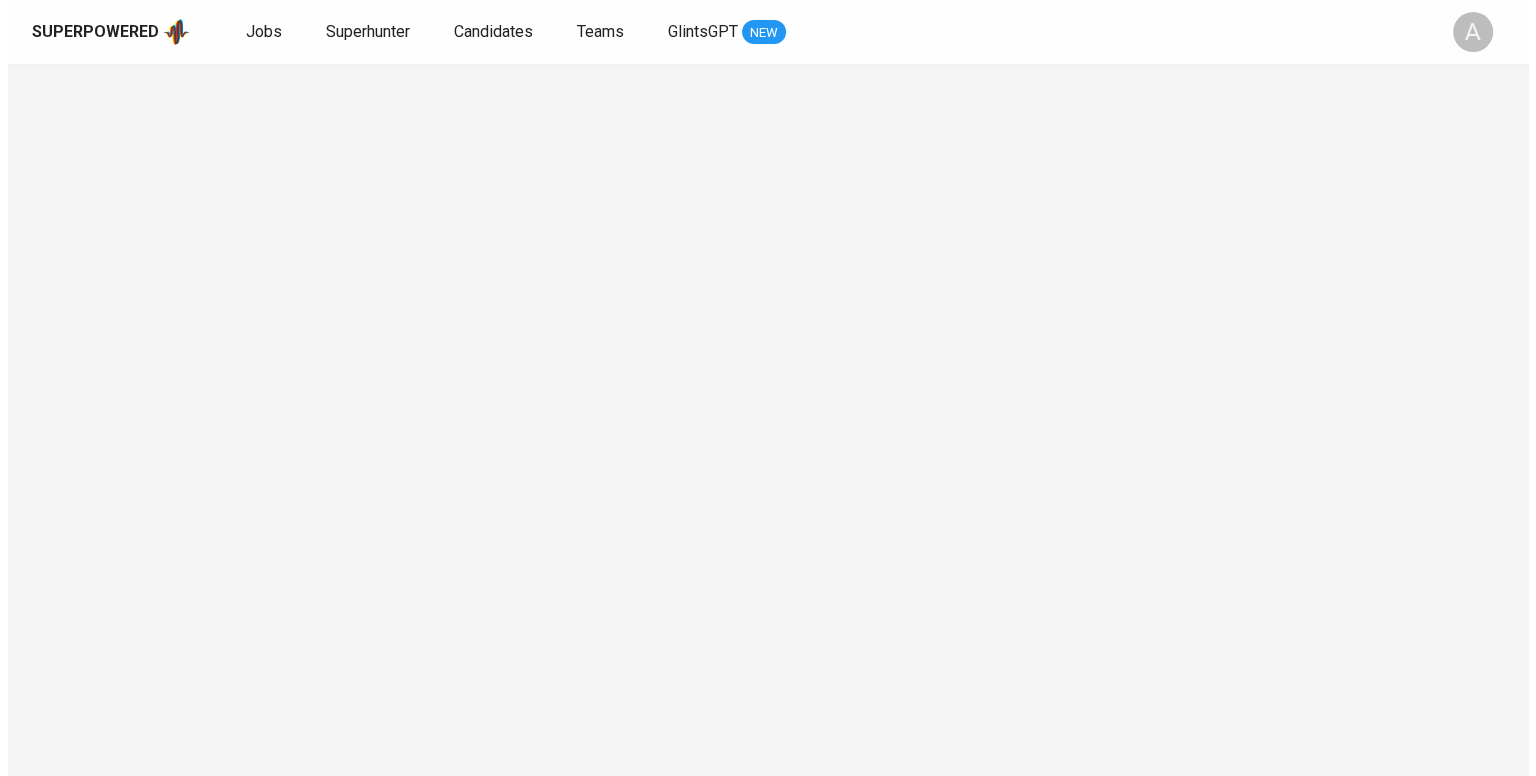 scroll, scrollTop: 0, scrollLeft: 0, axis: both 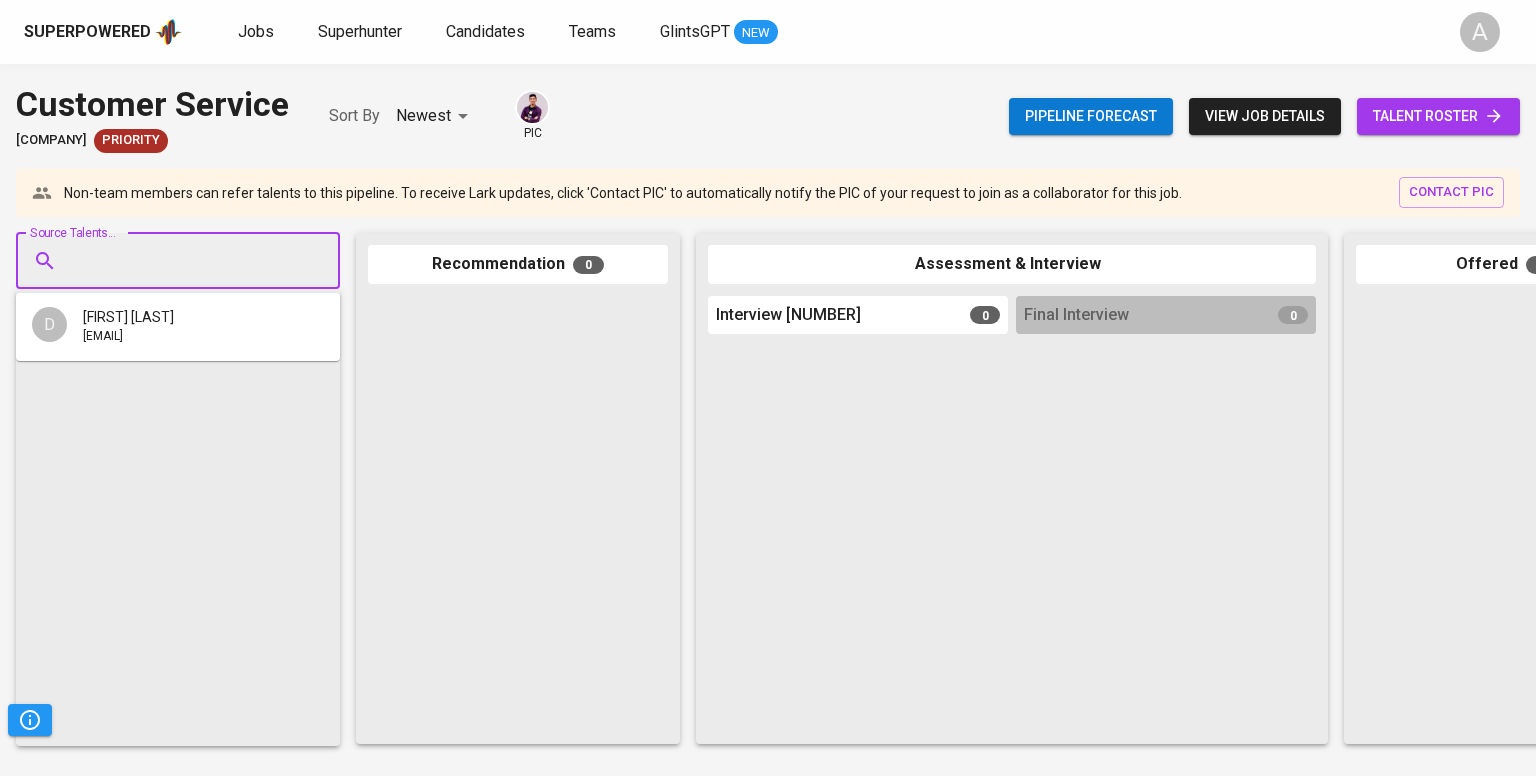 click on "Source Talents..." at bounding box center (170, 261) 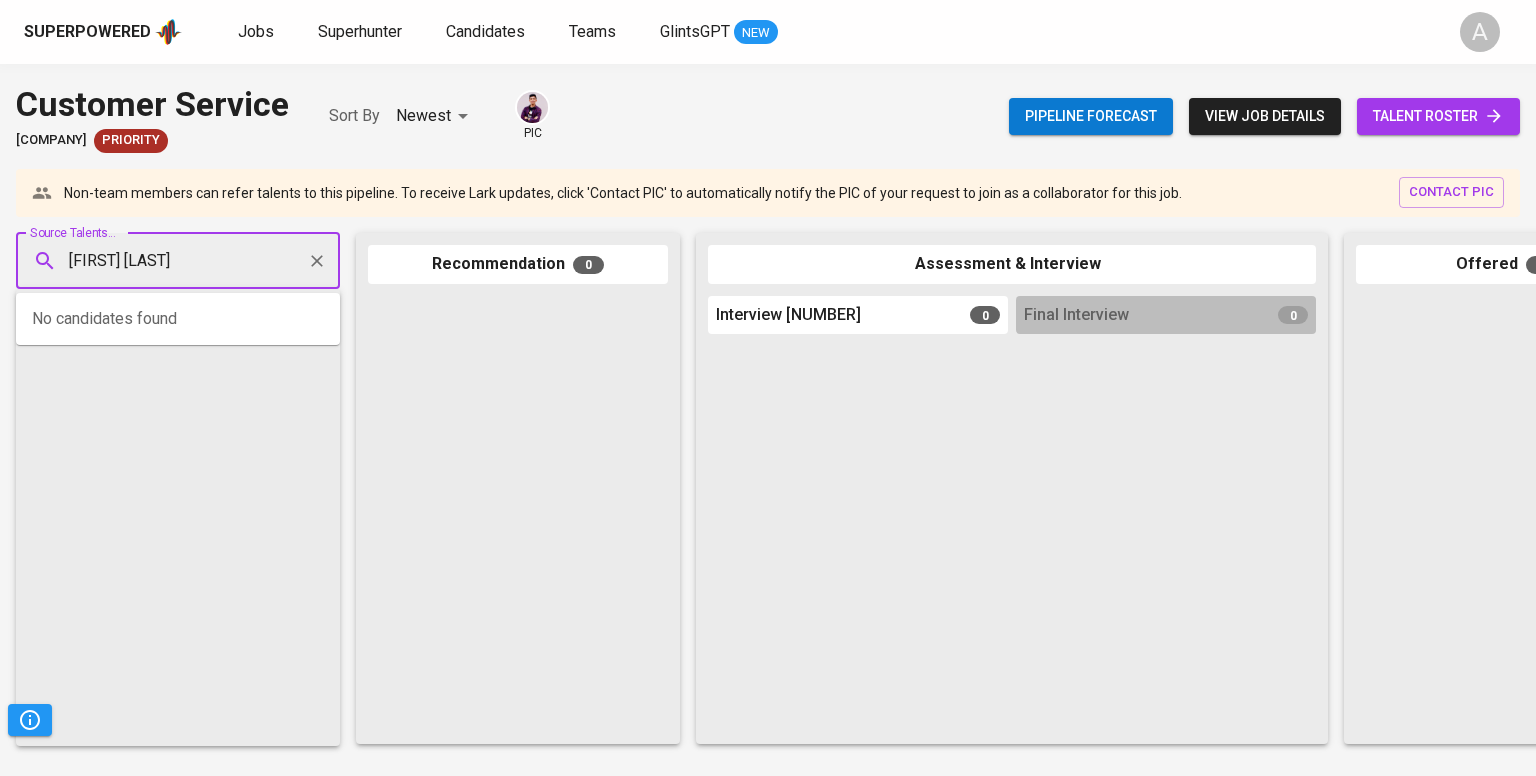 type on "[FIRST] [LAST]" 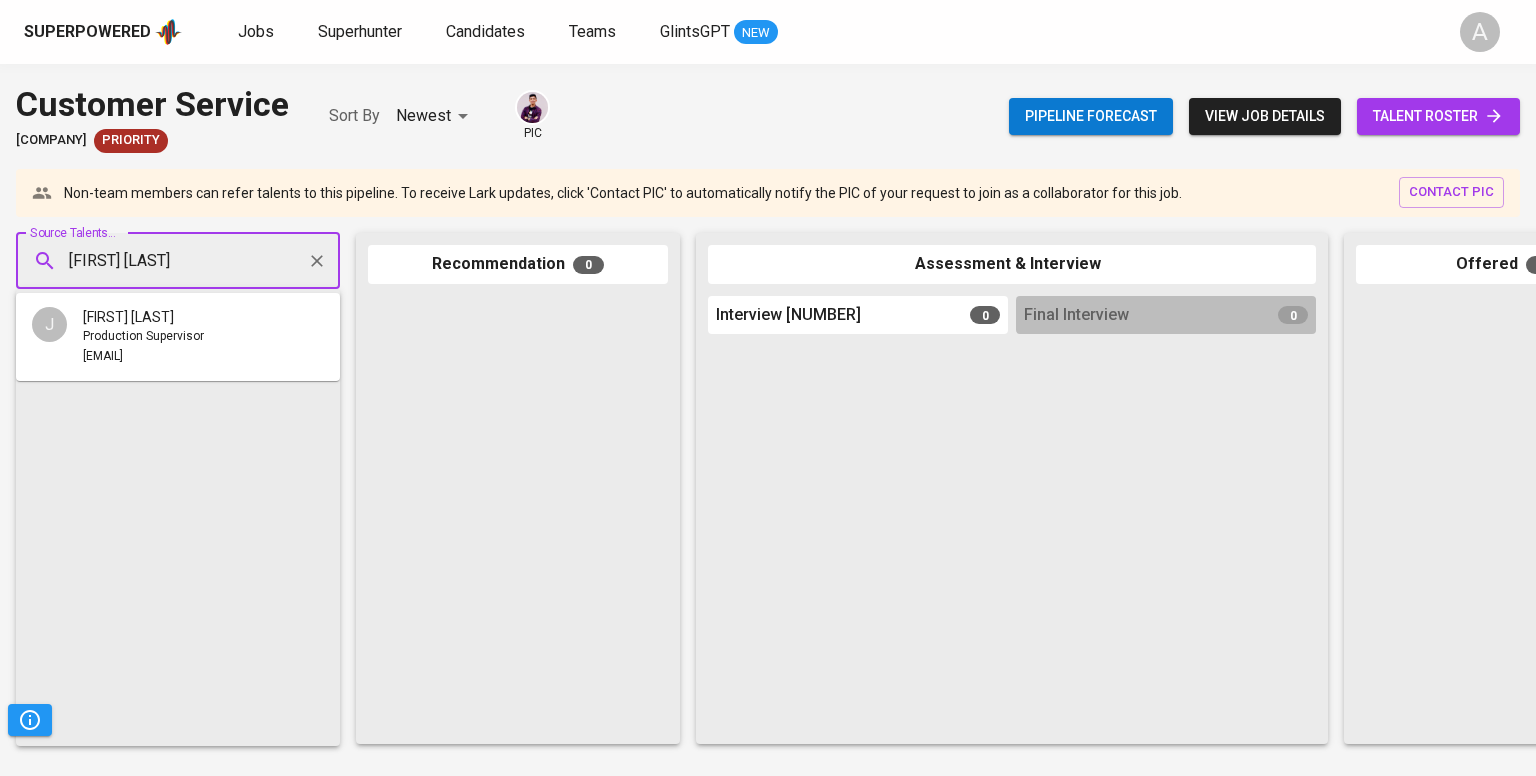 click on "[FIRST] [LAST]" at bounding box center (143, 317) 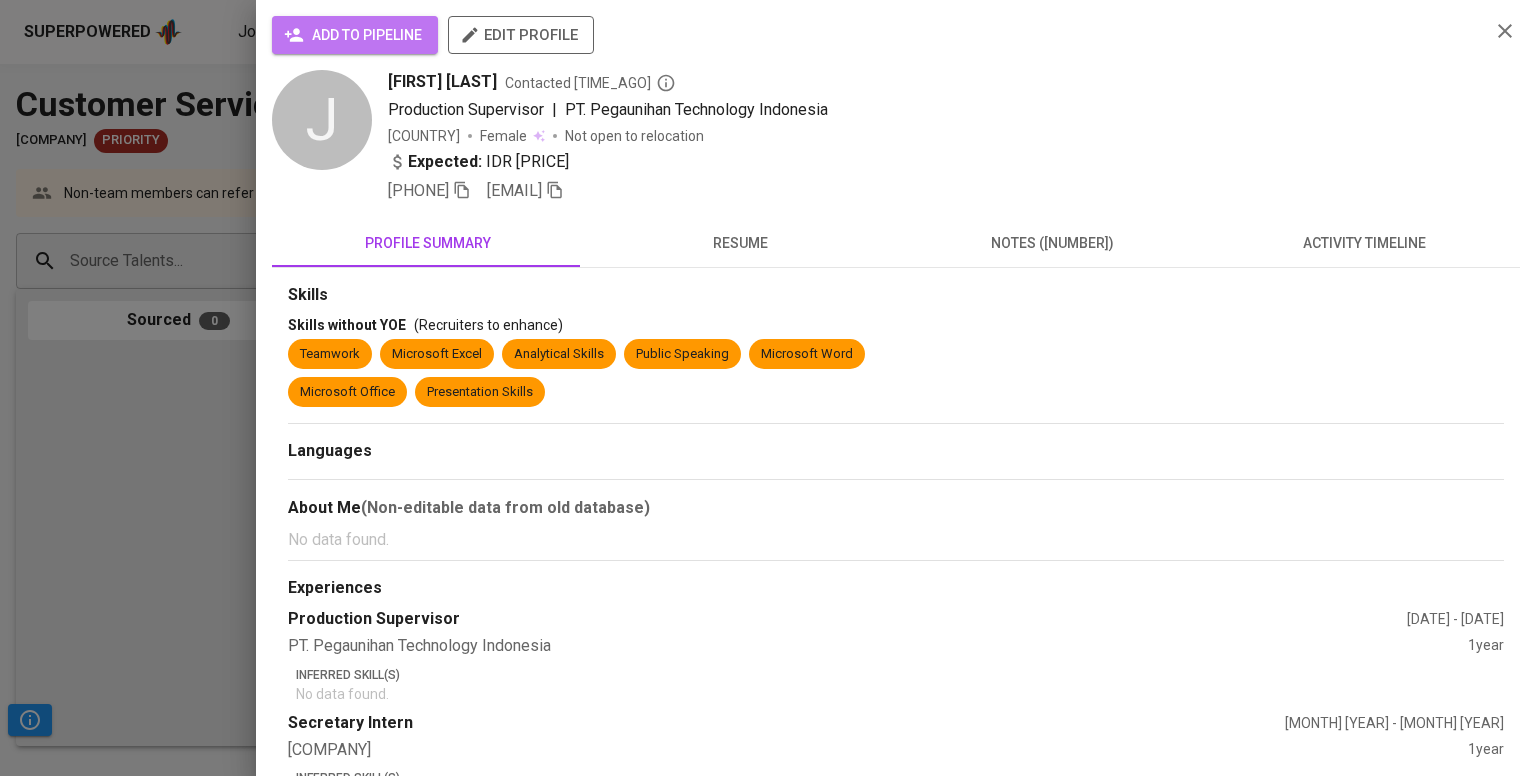 click on "add to pipeline" at bounding box center (355, 35) 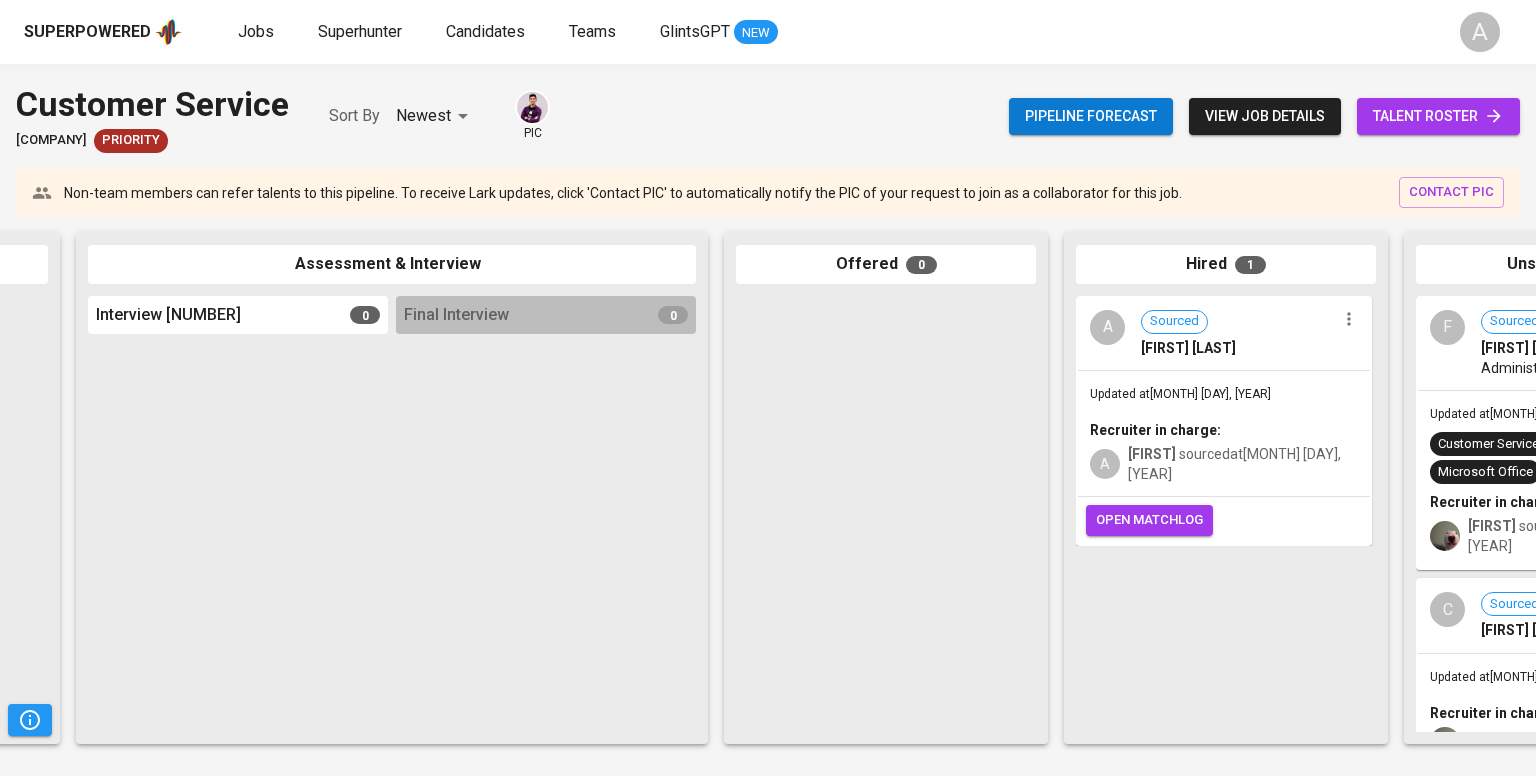 scroll, scrollTop: 0, scrollLeft: 844, axis: horizontal 